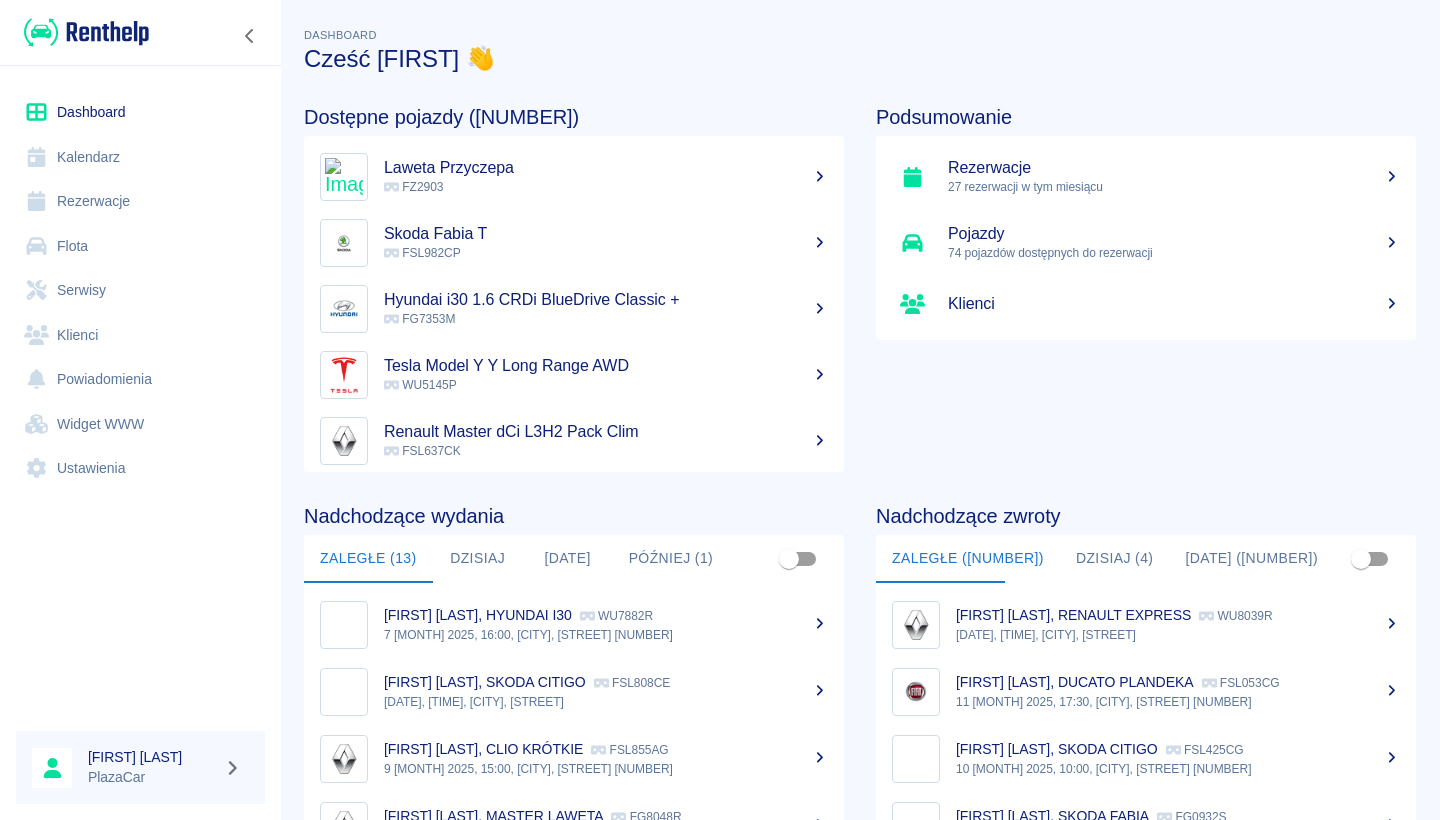 scroll, scrollTop: 0, scrollLeft: 0, axis: both 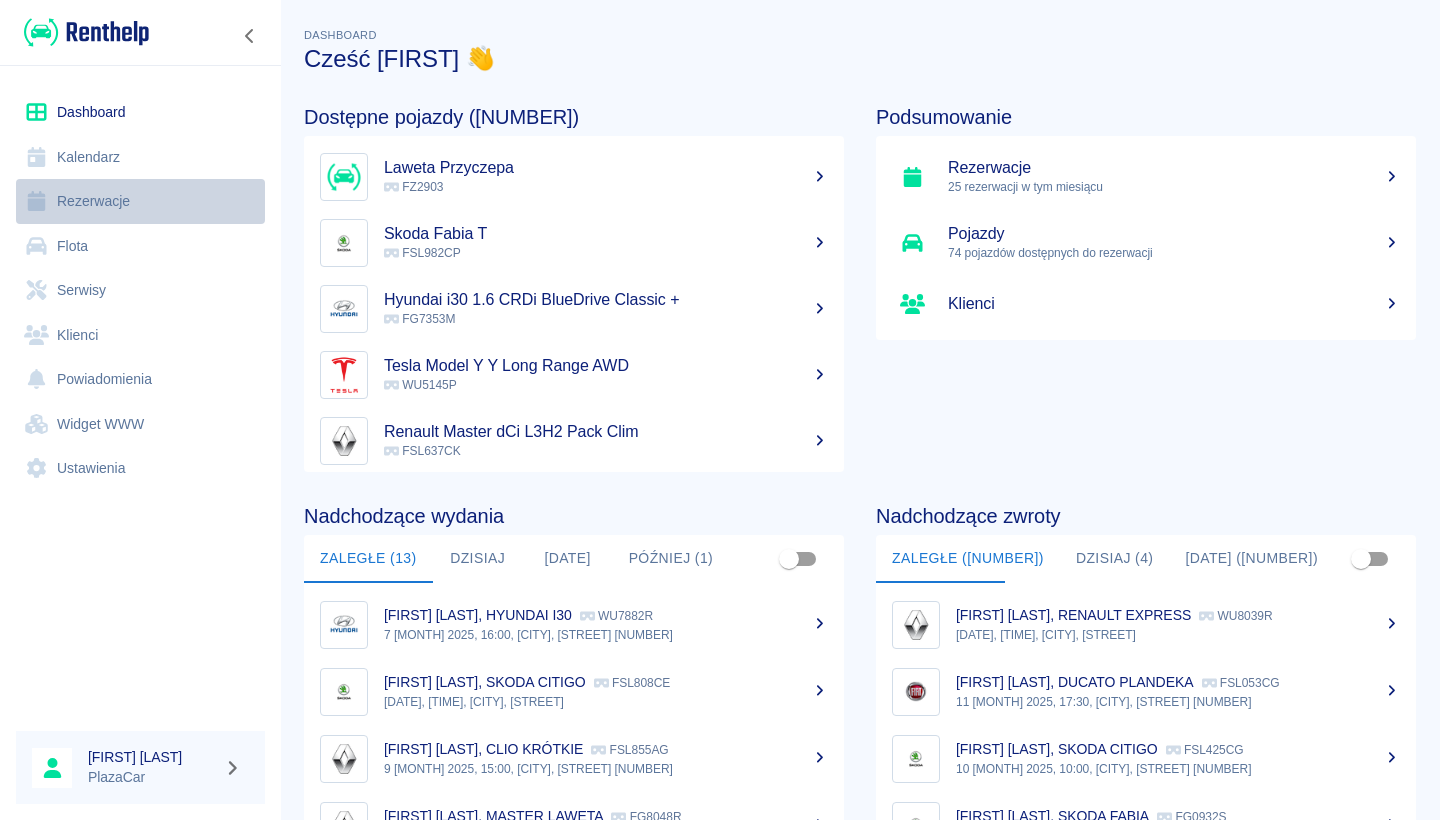 click on "Rezerwacje" at bounding box center [140, 201] 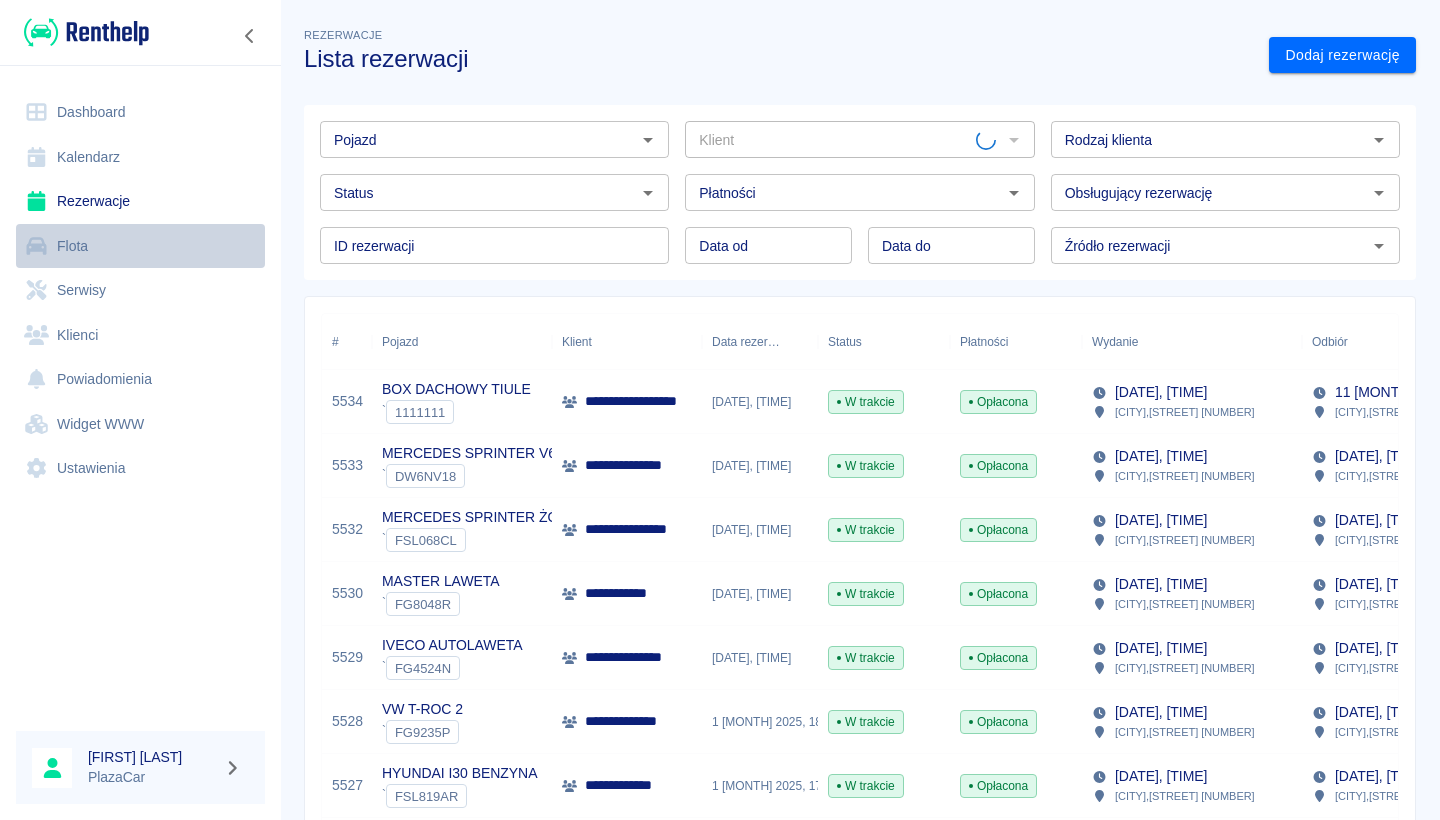 click on "Flota" at bounding box center [140, 246] 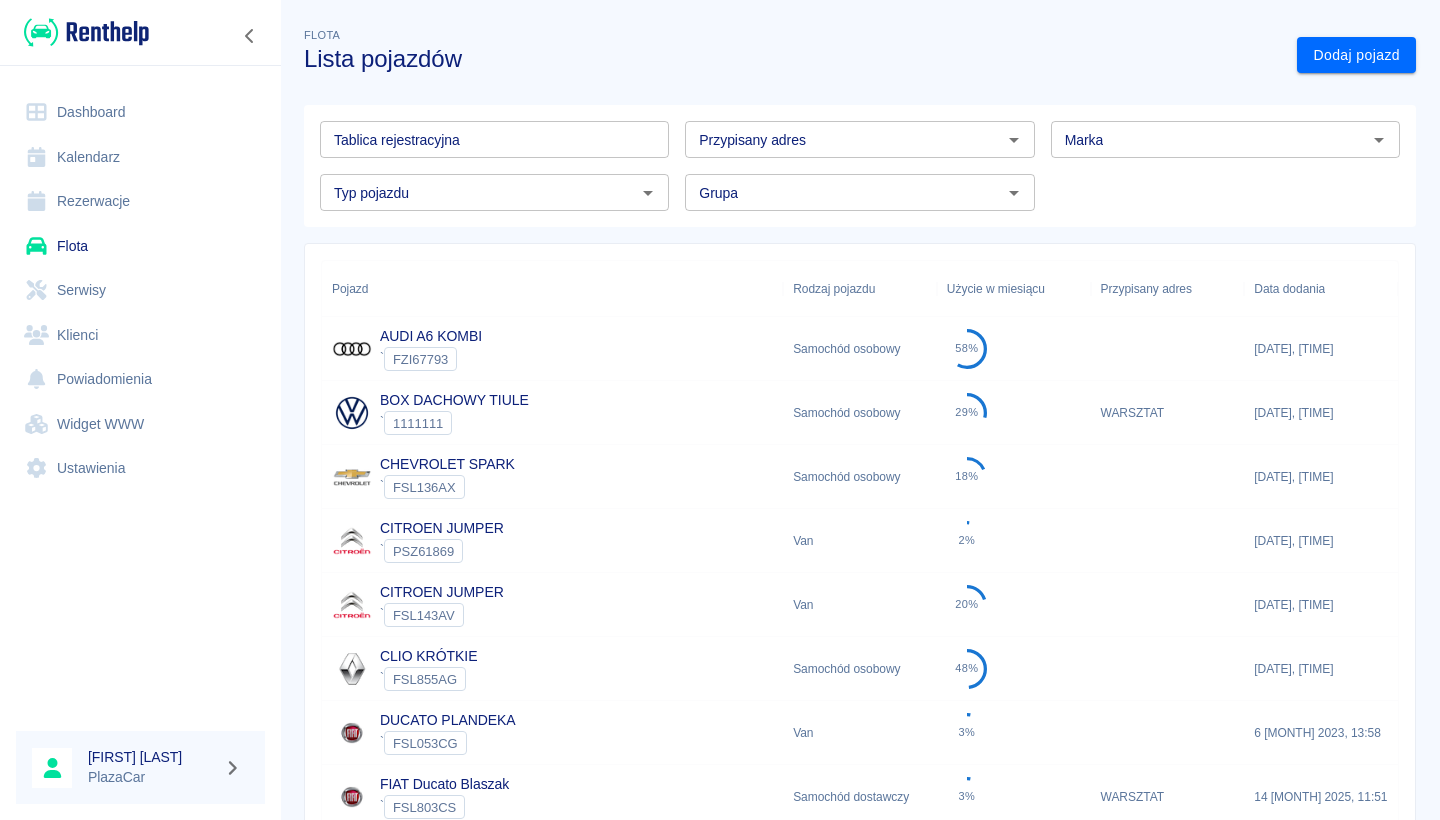 click on "Tablica rejestracyjna" at bounding box center (494, 139) 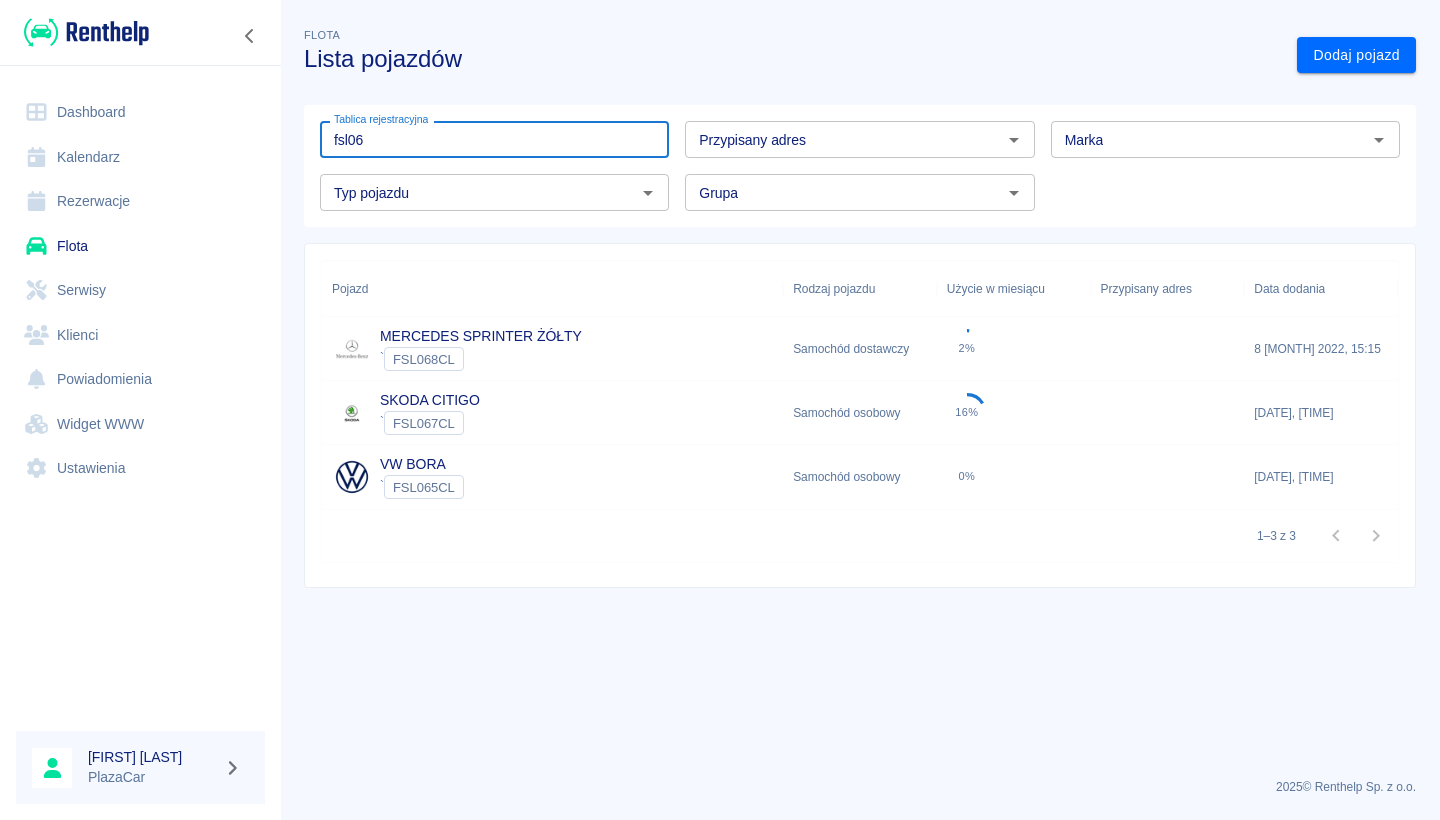 type on "fsl06" 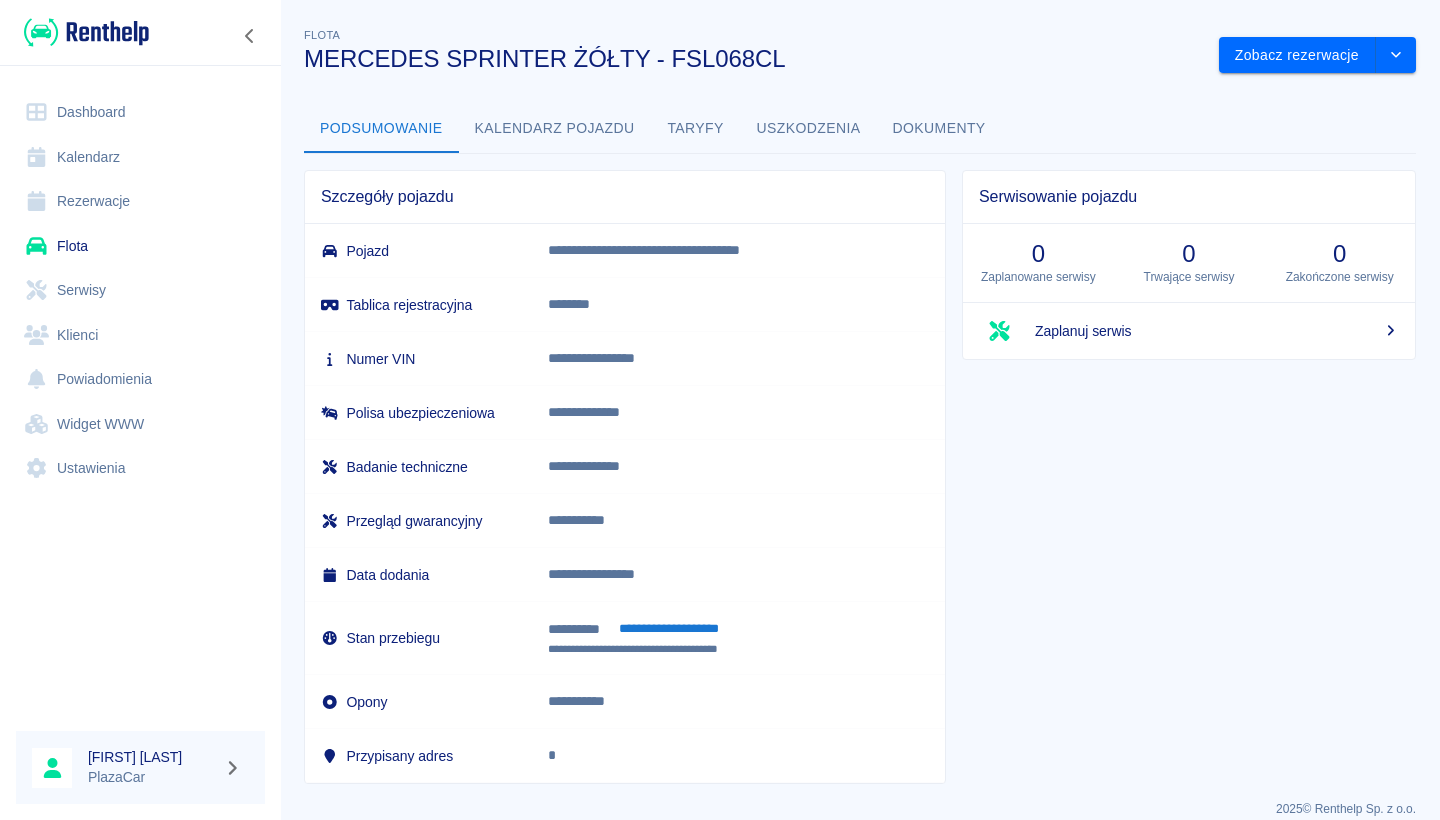 click on "Rezerwacje" at bounding box center [140, 201] 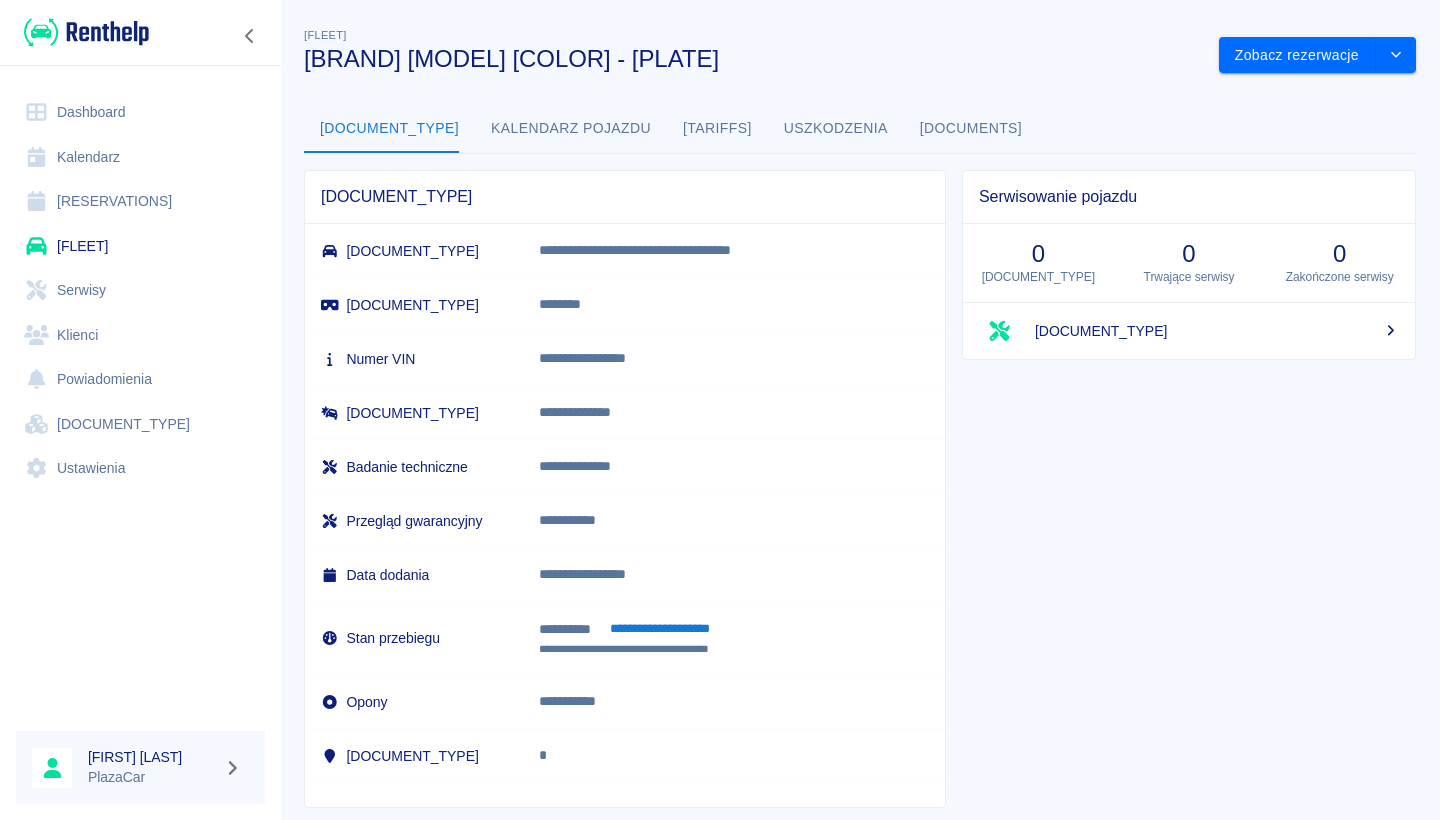 scroll, scrollTop: 0, scrollLeft: 0, axis: both 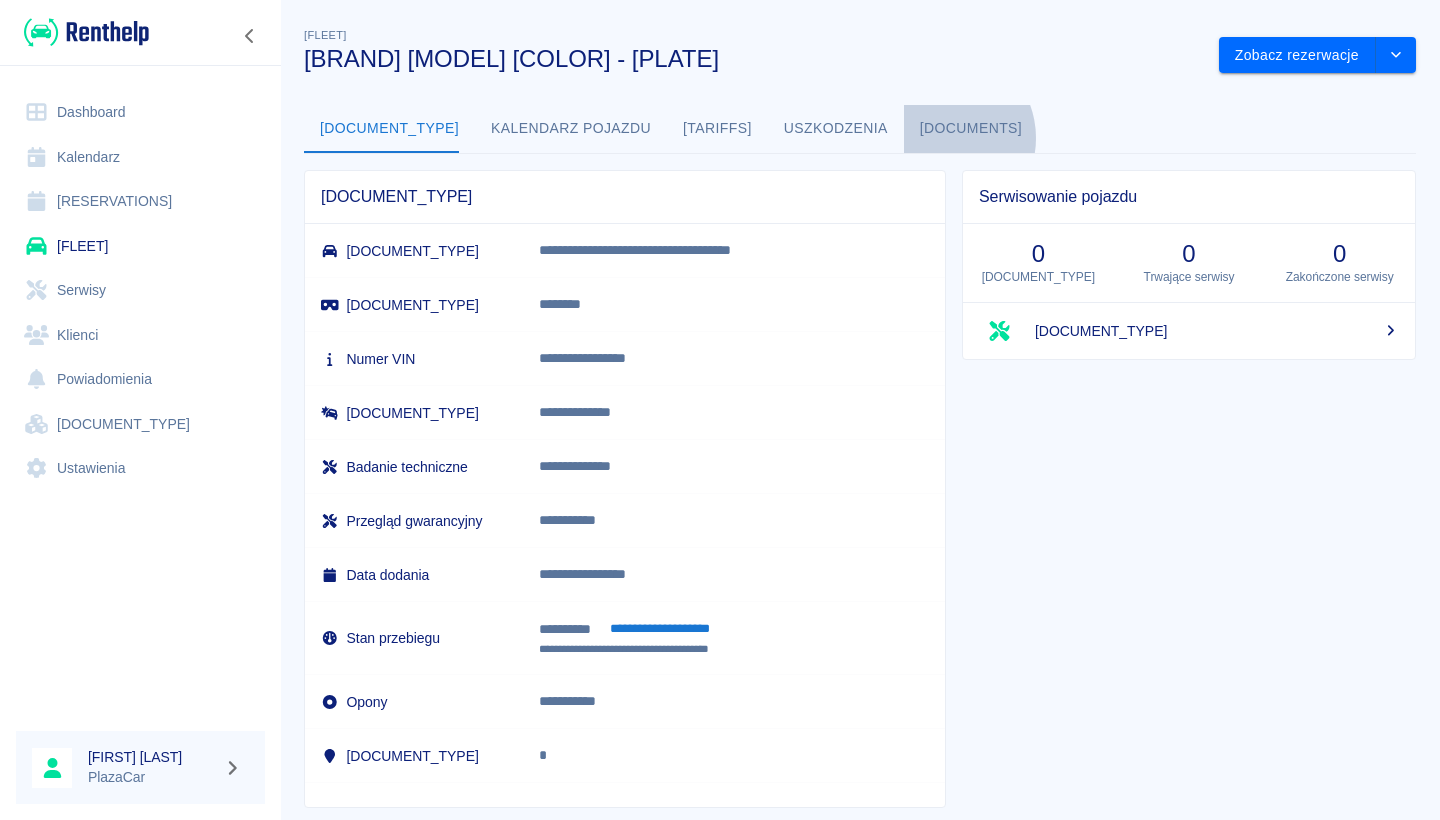 click on "[DOCUMENTS]" at bounding box center (971, 129) 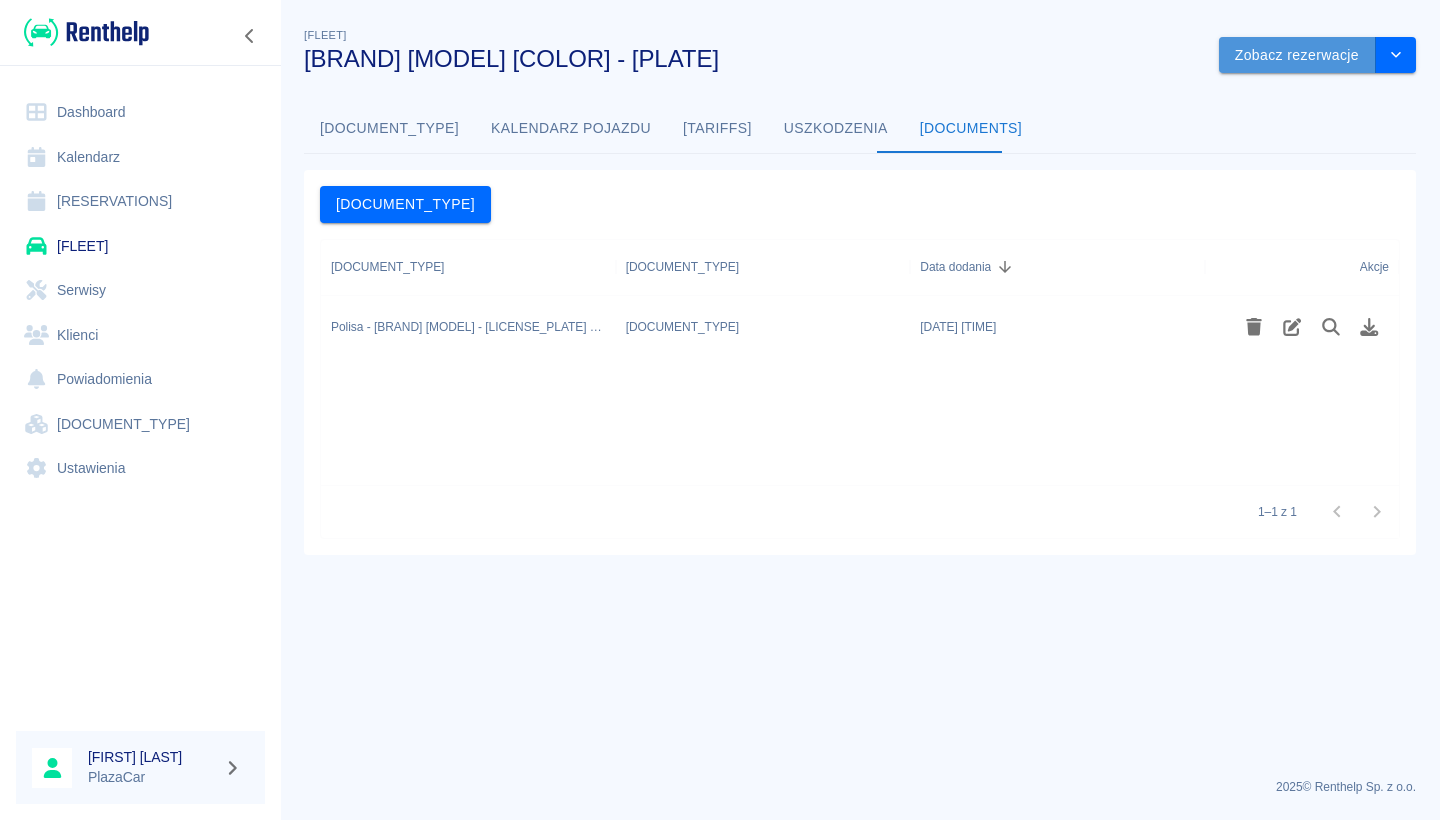 click on "Zobacz rezerwacje" at bounding box center [1297, 55] 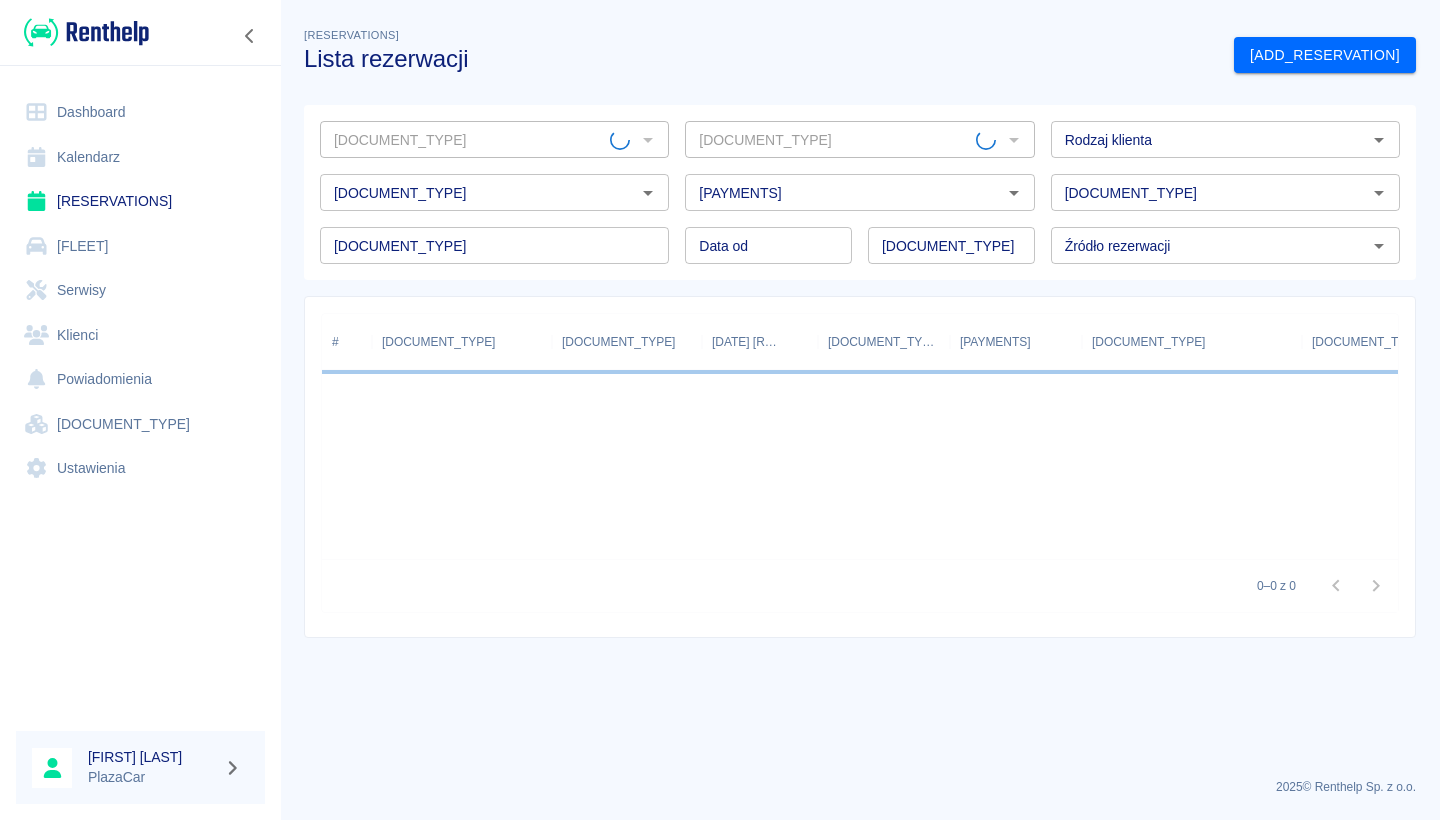 type on "MERCEDES SPRINTER ŻÓŁTY - FSL068CL" 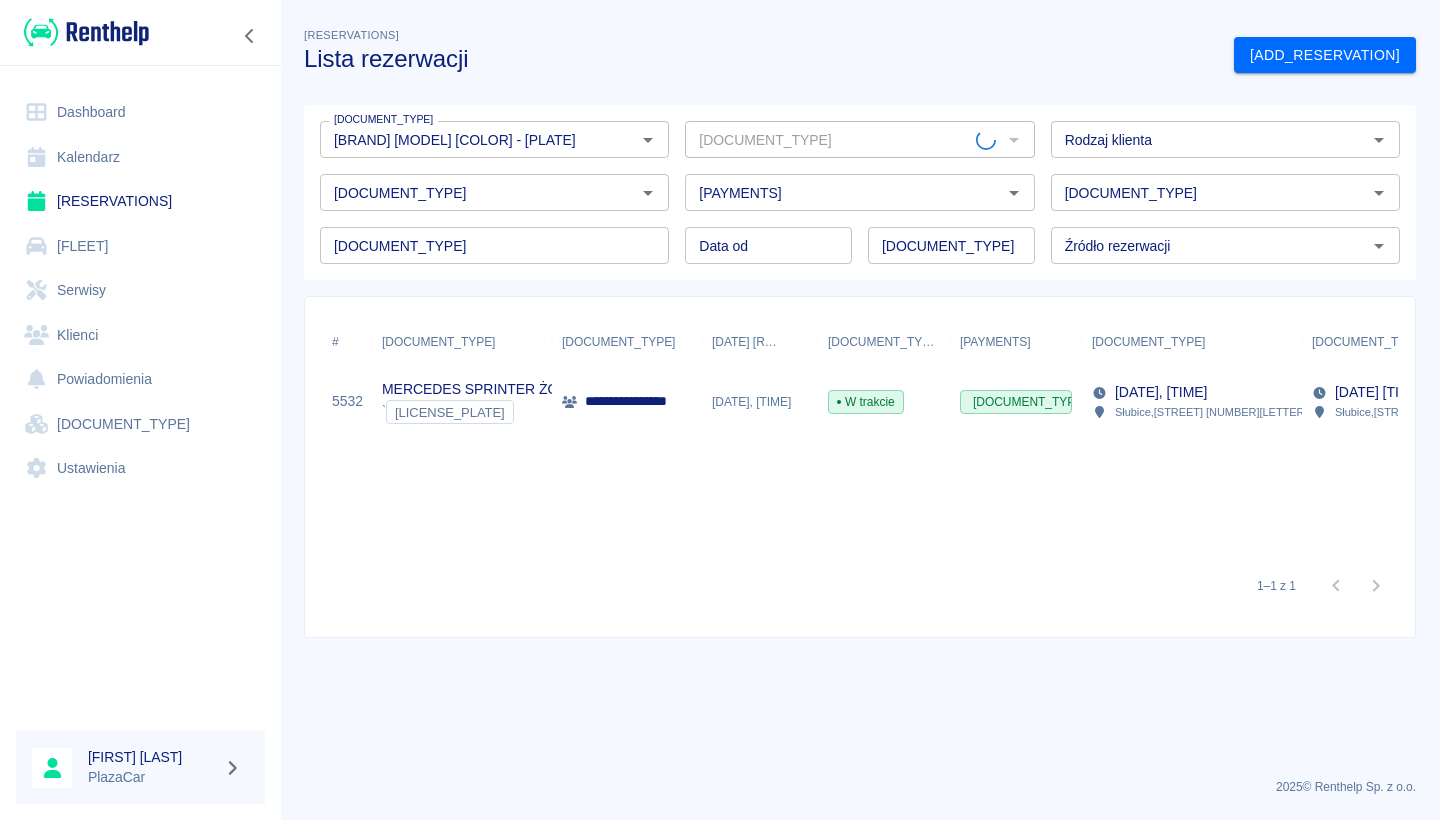 click on "Status" at bounding box center (494, 192) 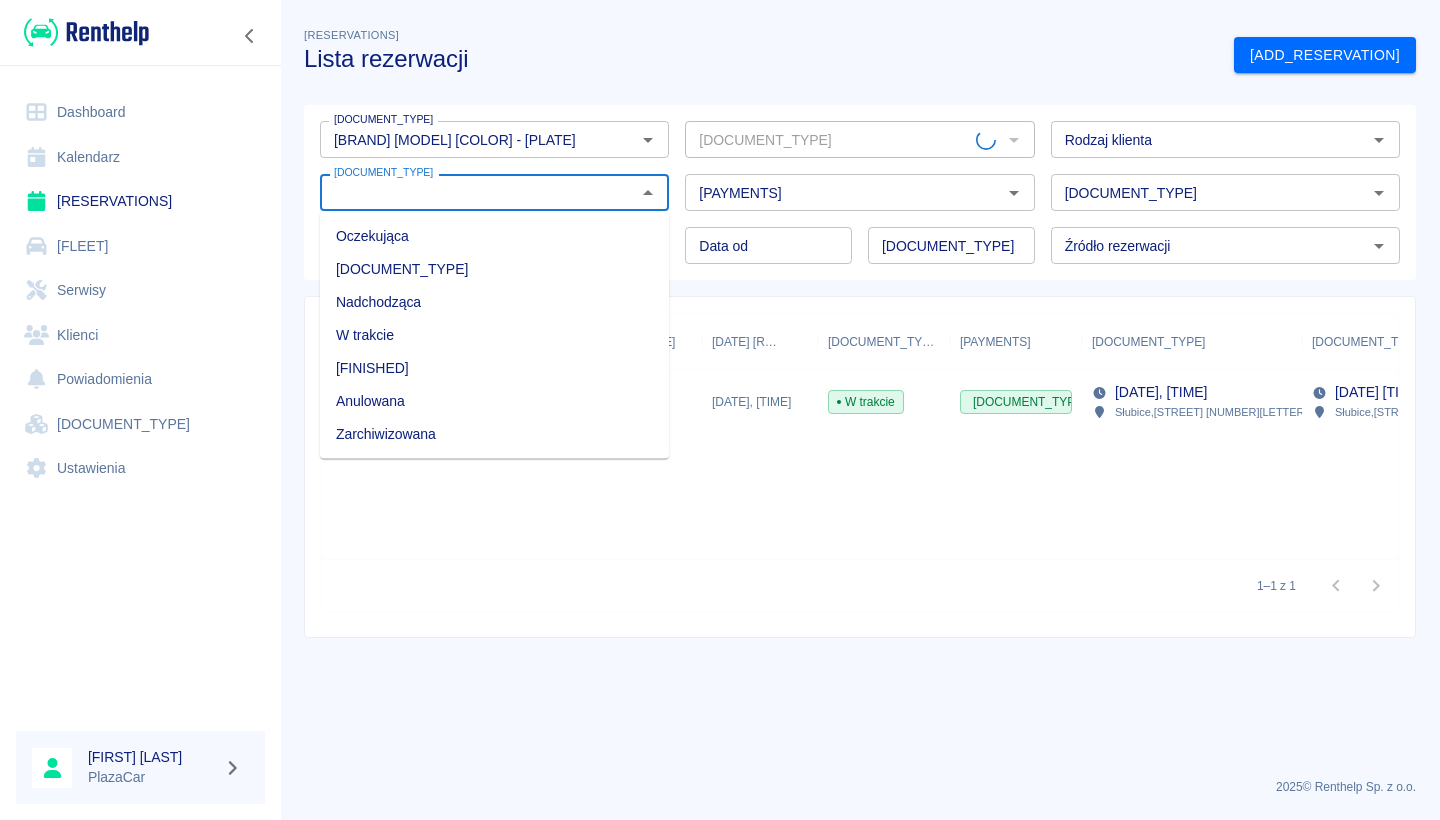click on "Zarchiwizowana" at bounding box center (494, 434) 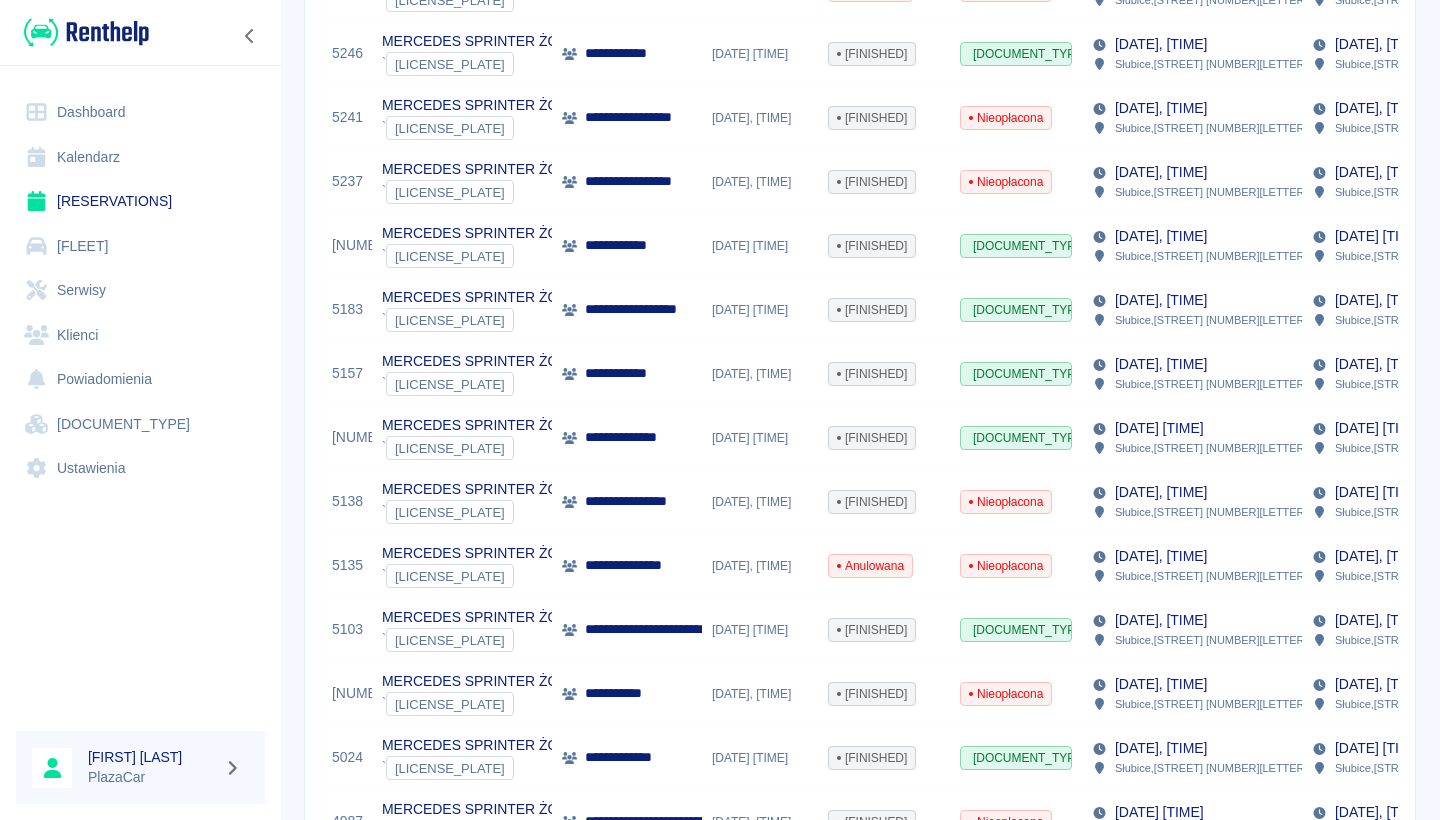 scroll, scrollTop: 1230, scrollLeft: 0, axis: vertical 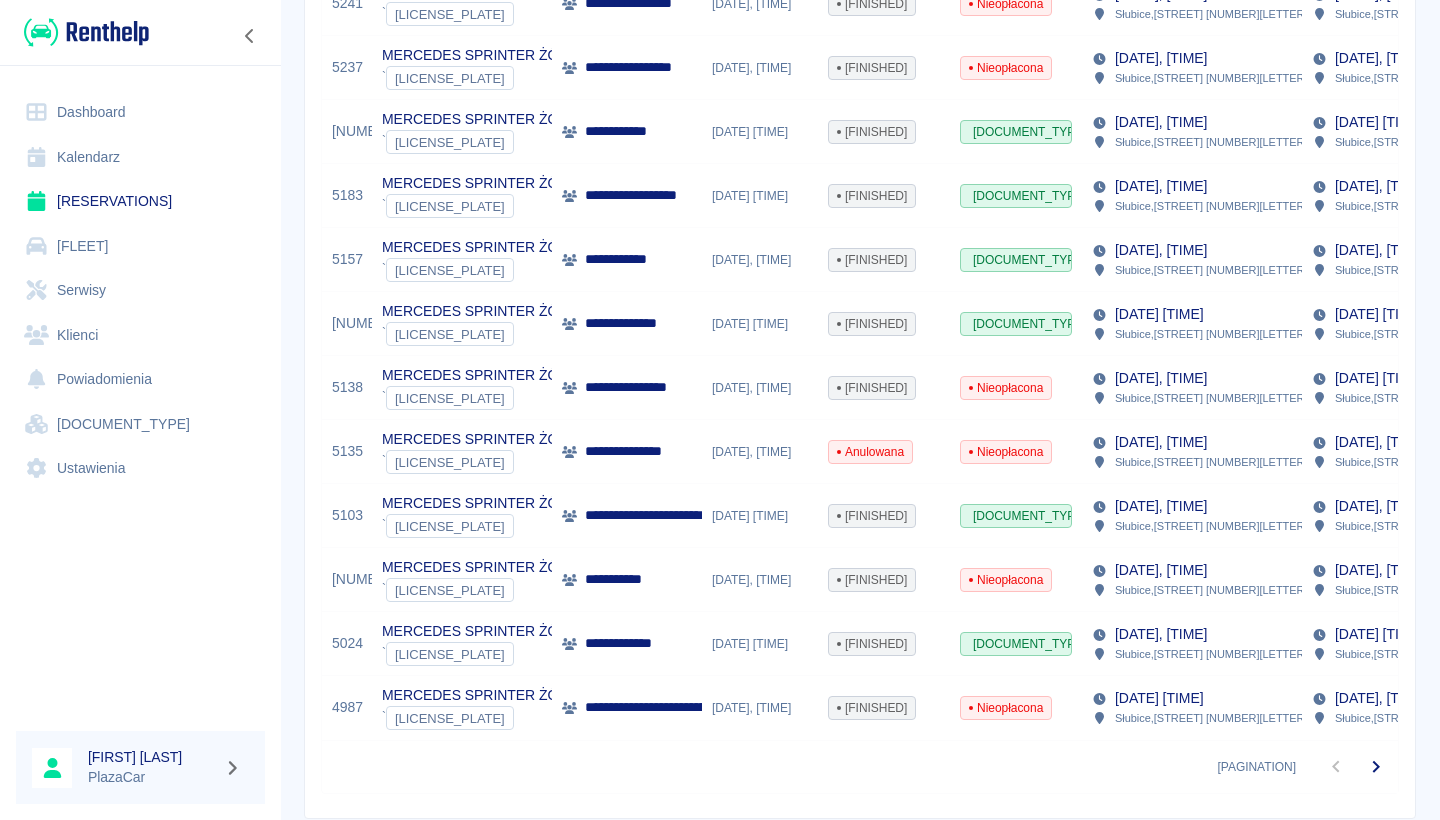 click on "**********" at bounding box center (627, 644) 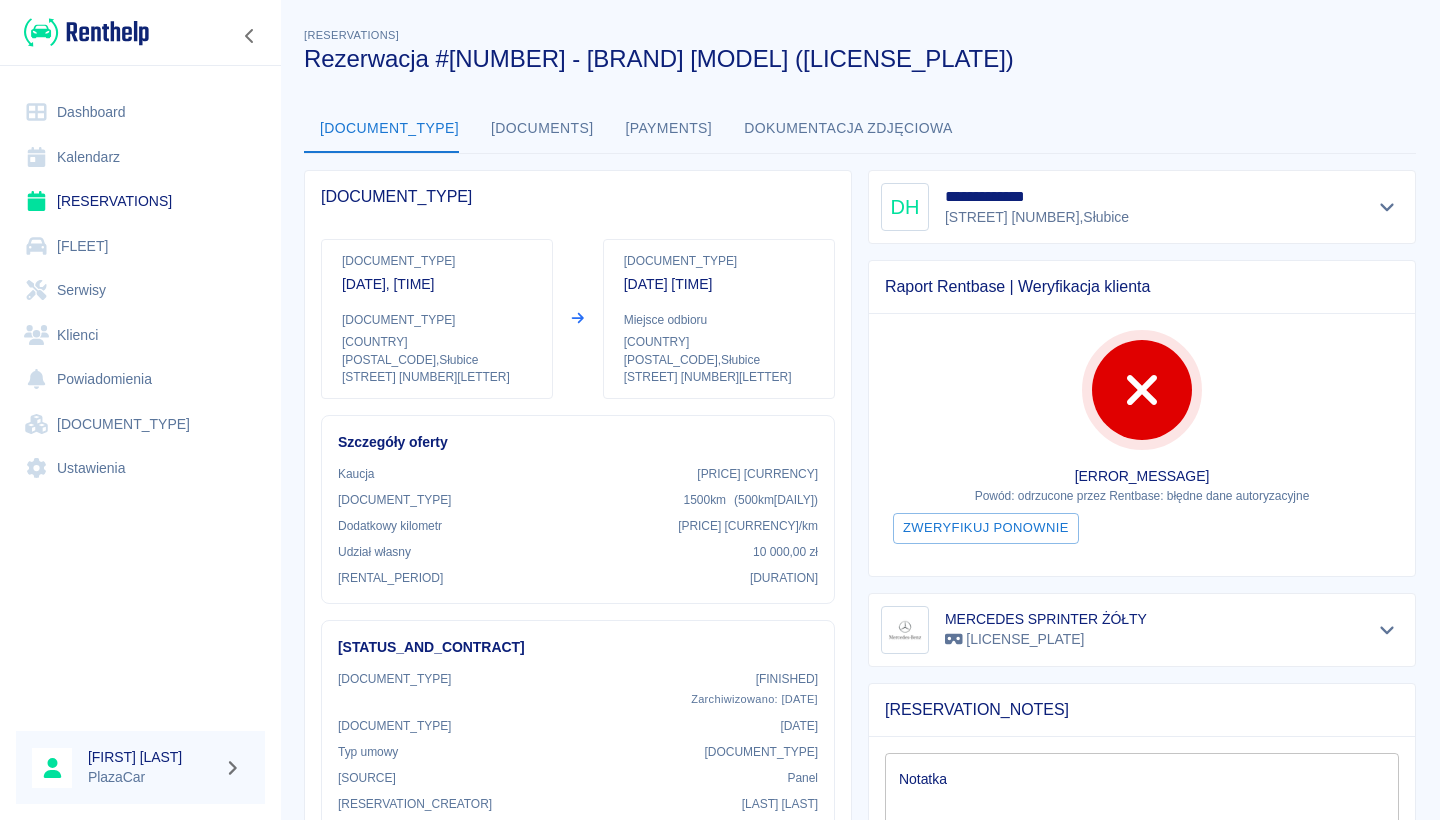 click on "**********" at bounding box center [1142, 207] 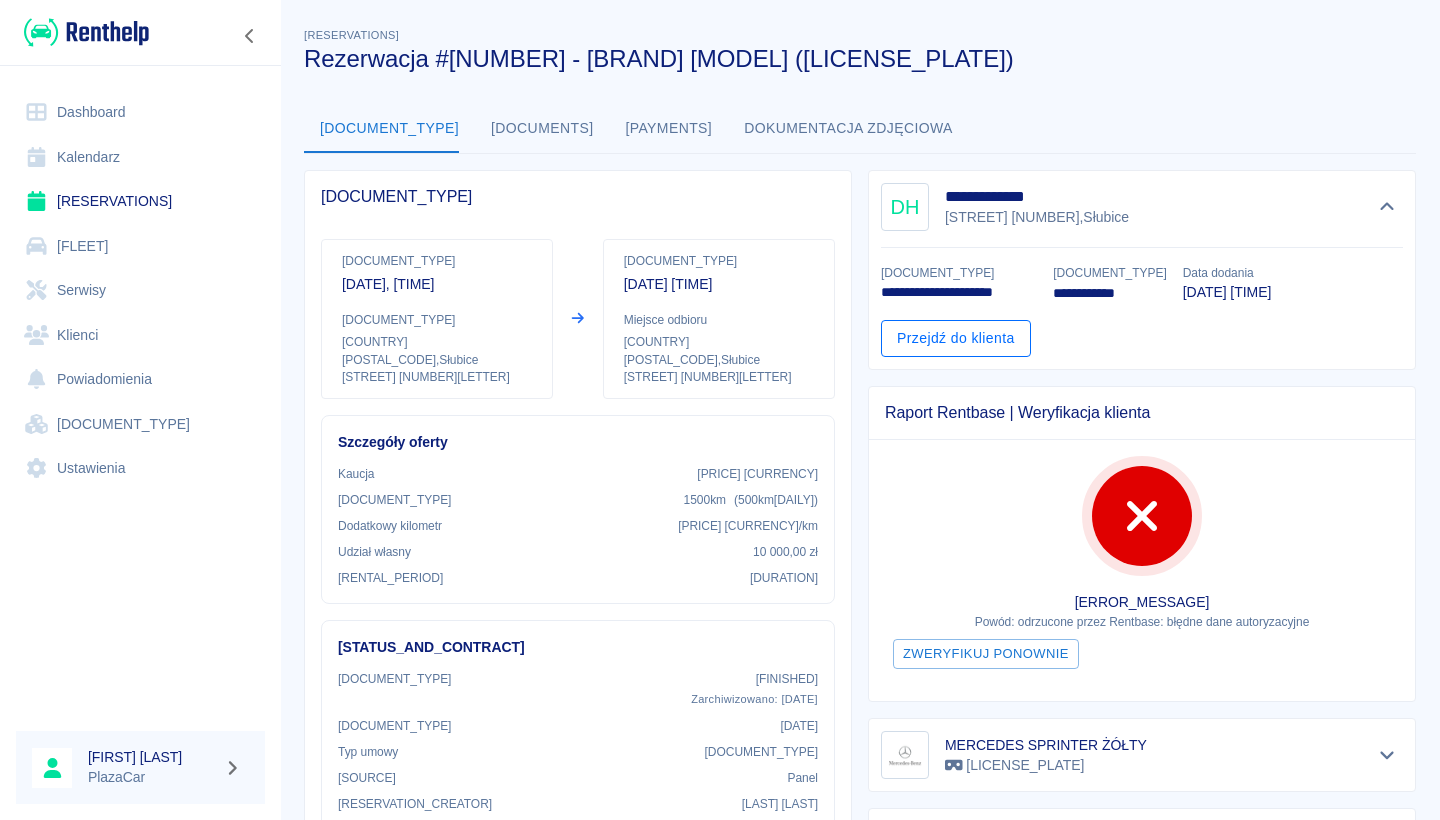 click on "Przejdź do klienta" at bounding box center (956, 338) 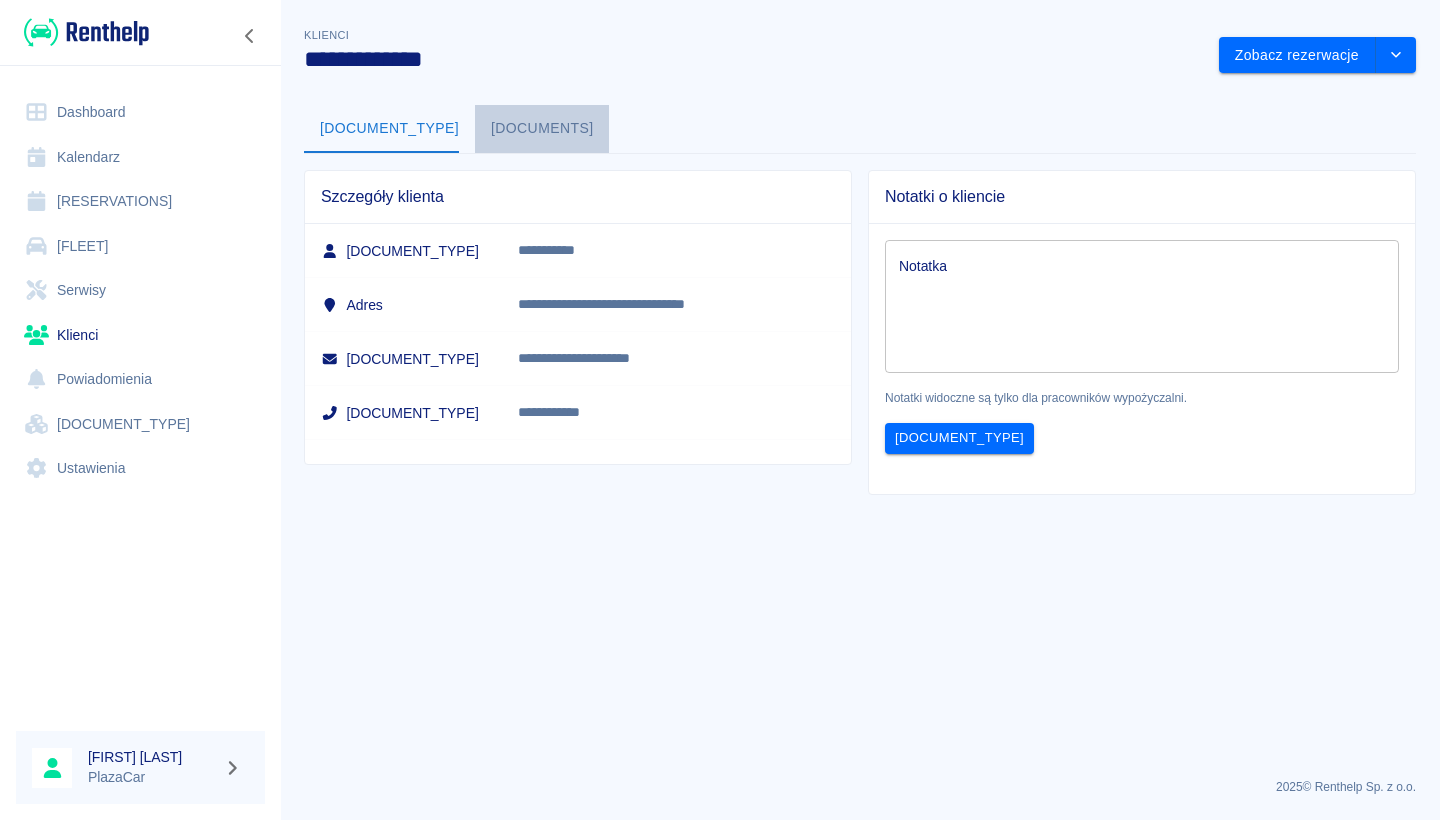 click on "Dokumenty" at bounding box center [542, 129] 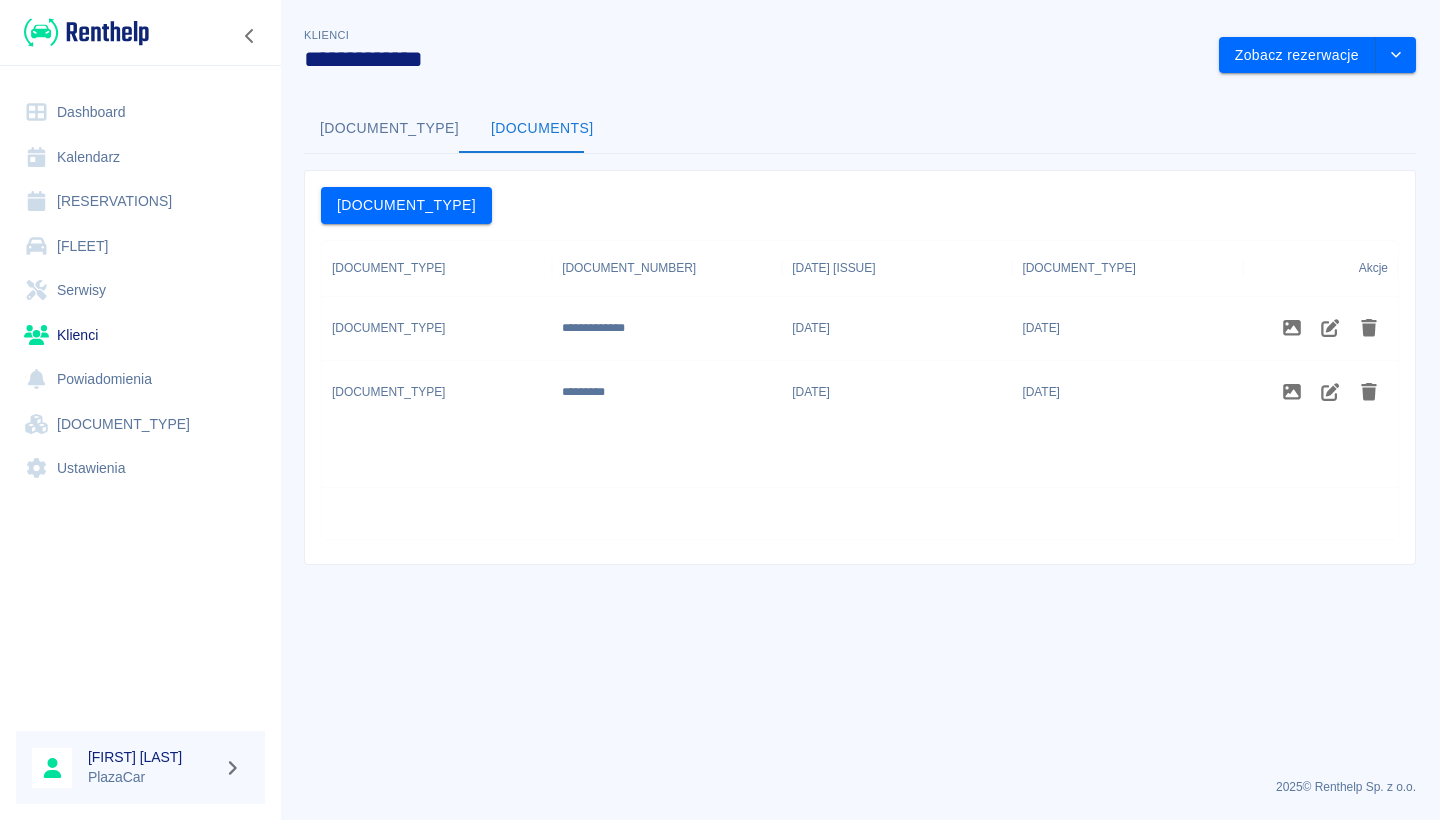 type 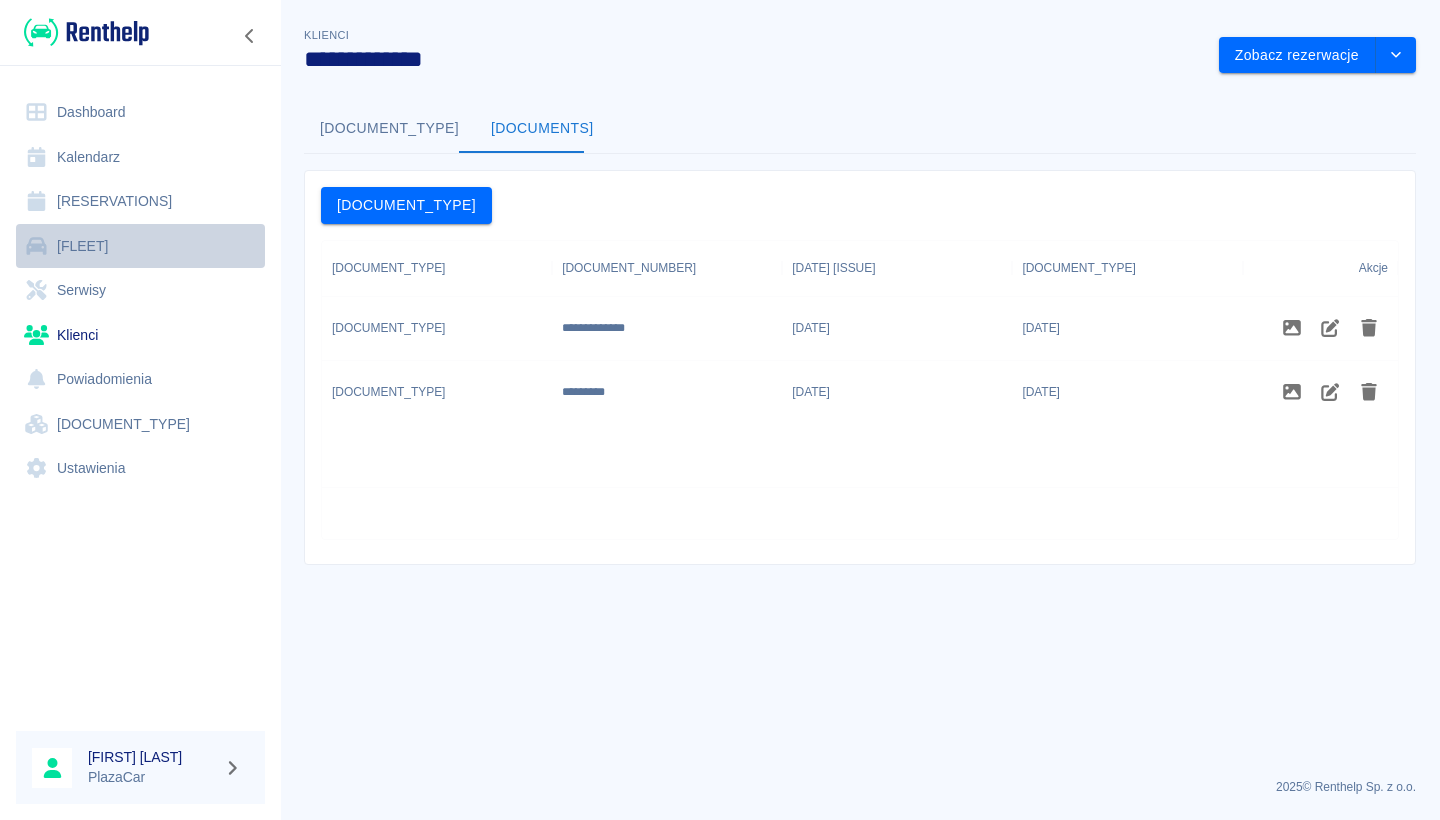 click on "Flota" at bounding box center (140, 246) 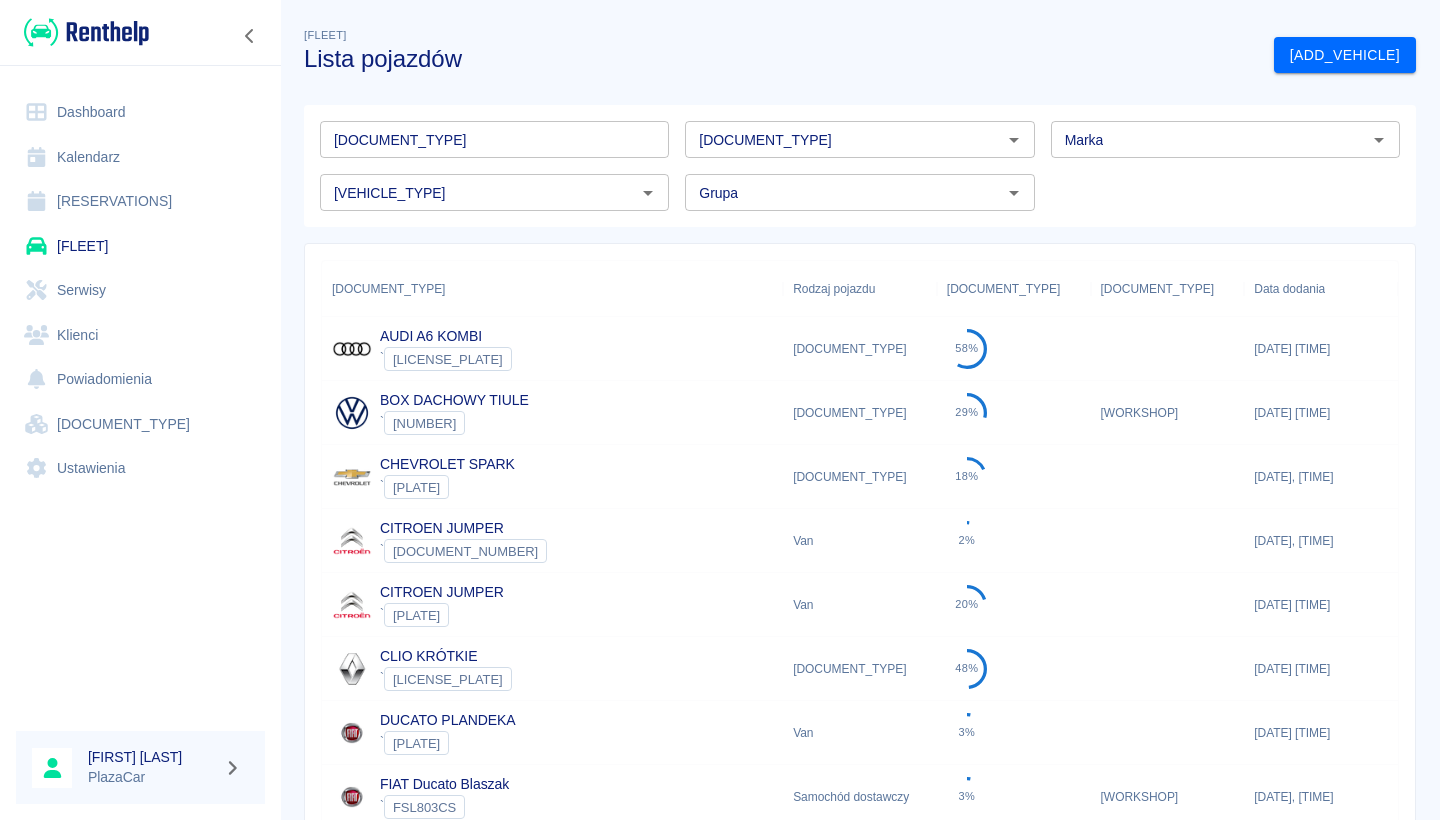 click on "Tablica rejestracyjna" at bounding box center (494, 139) 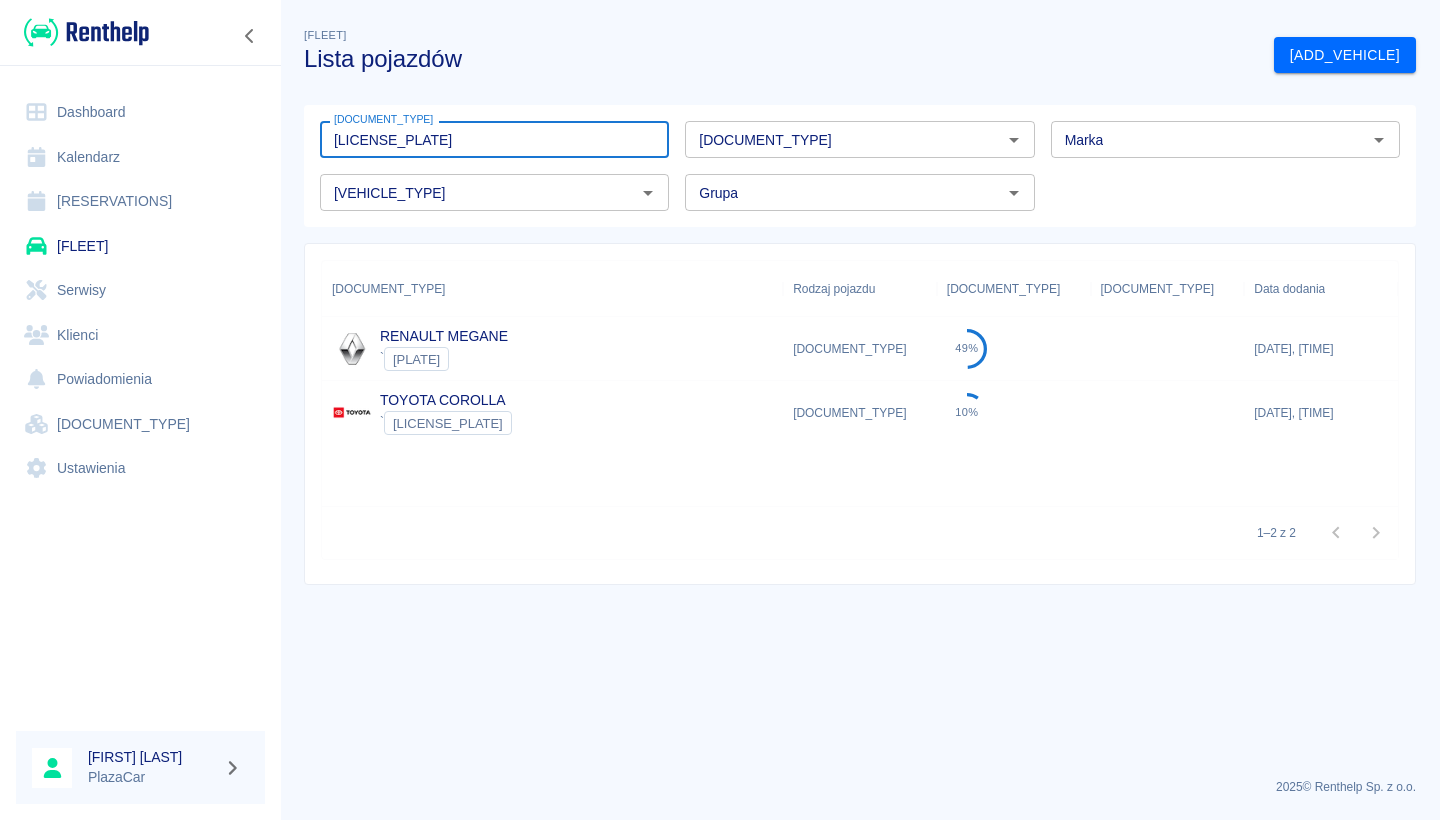 type on "fsl53" 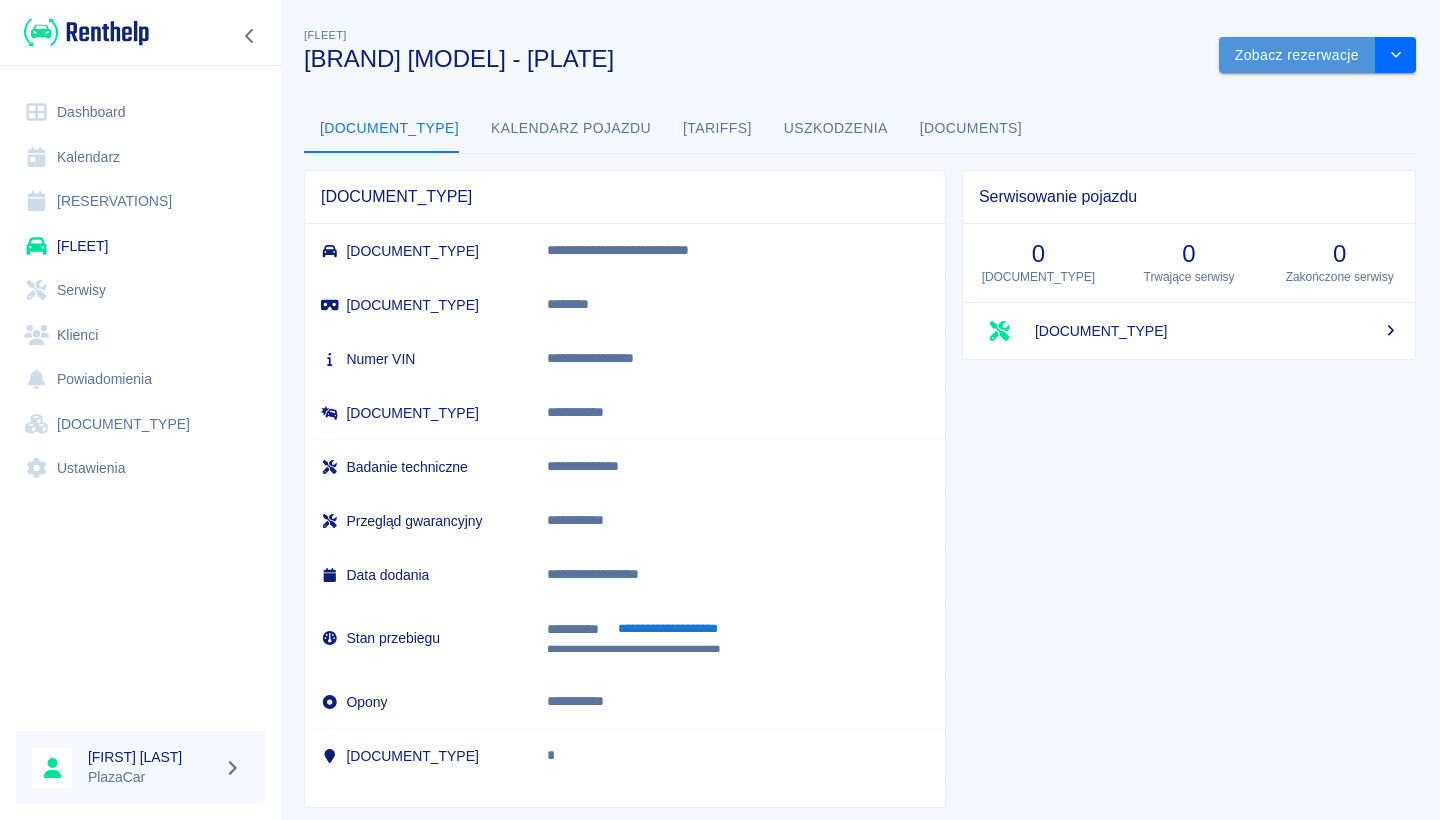 click on "Zobacz rezerwacje" at bounding box center (1297, 55) 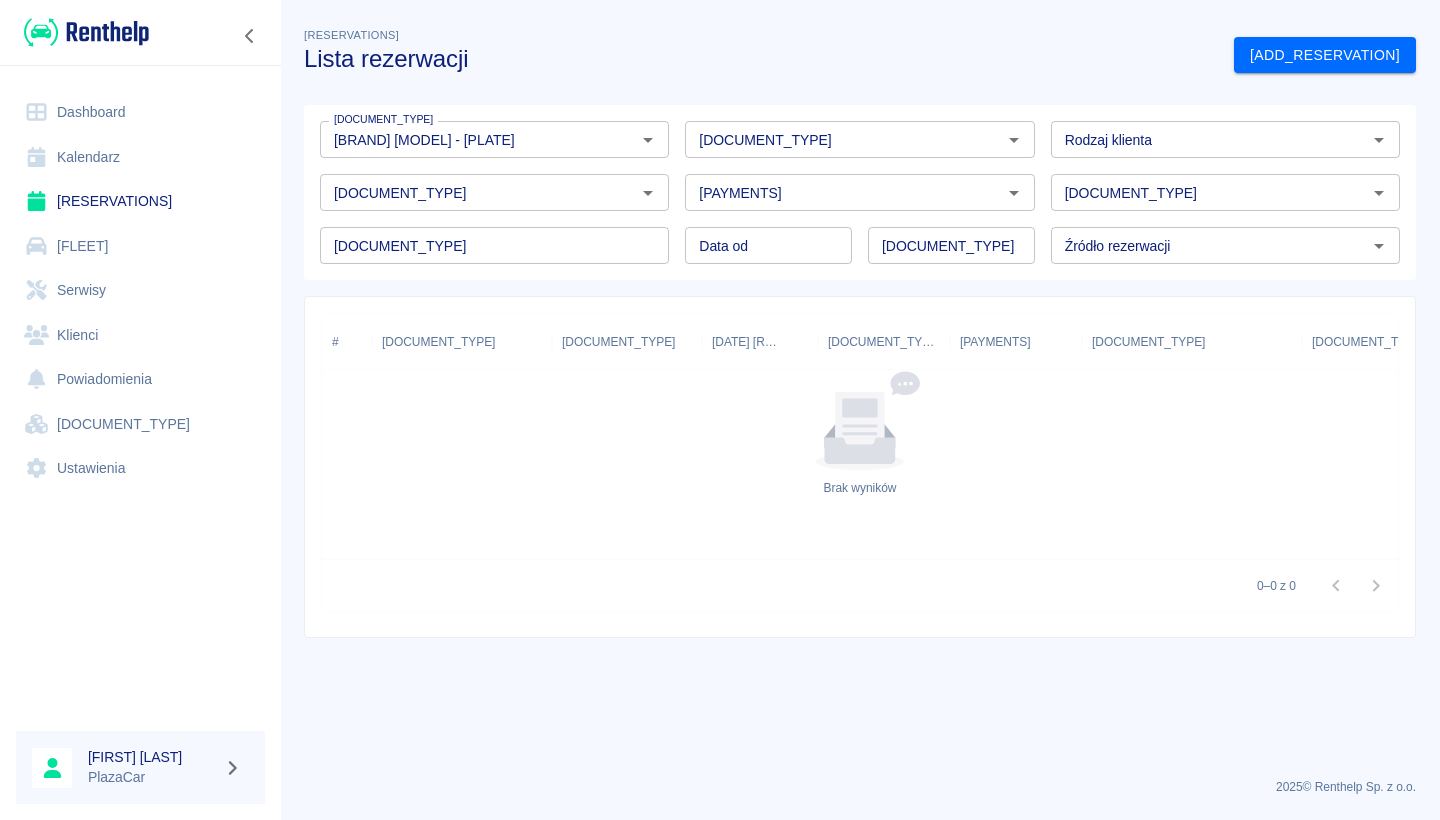 click on "Status" at bounding box center (478, 192) 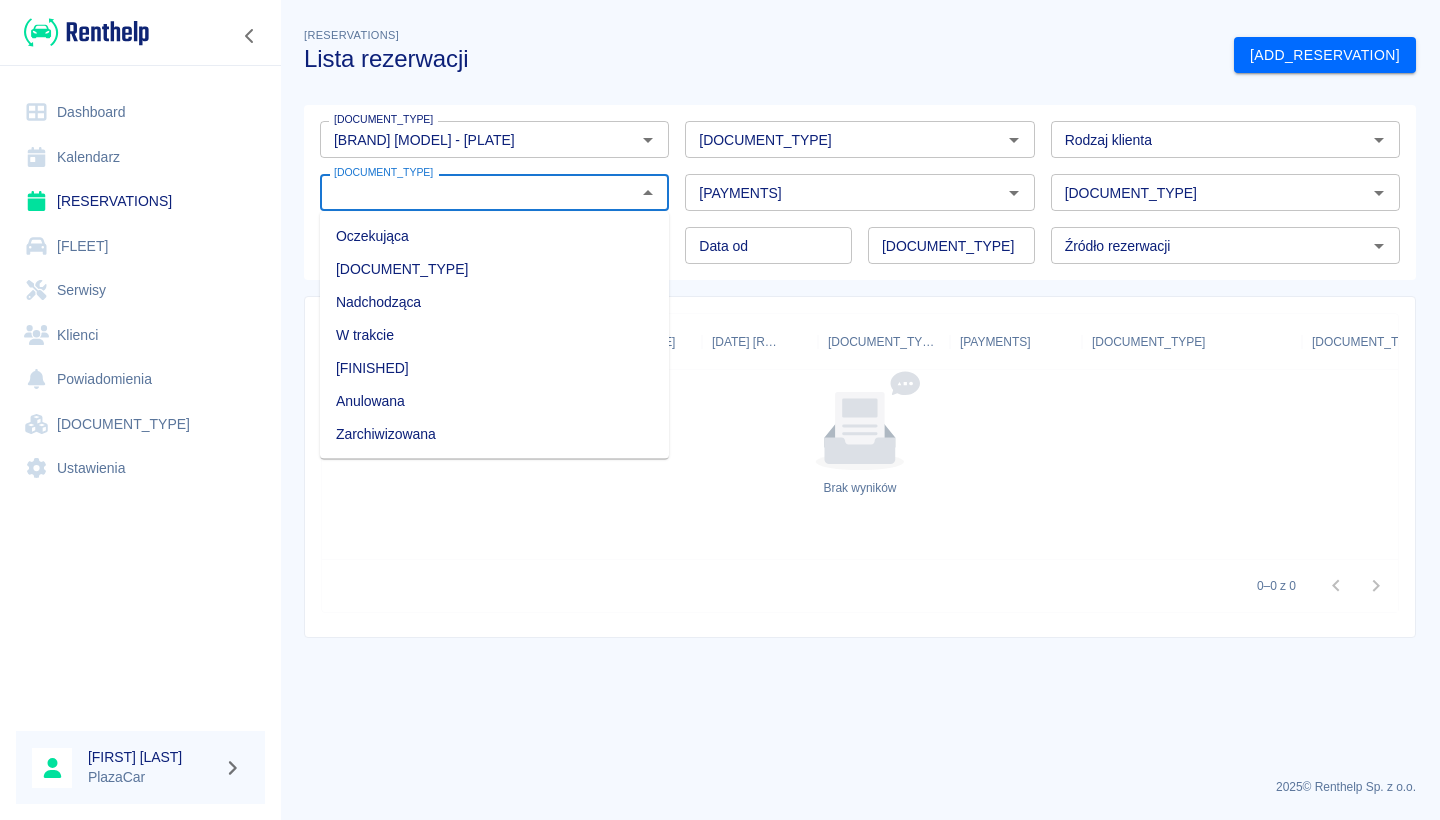 click on "Zarchiwizowana" at bounding box center (494, 434) 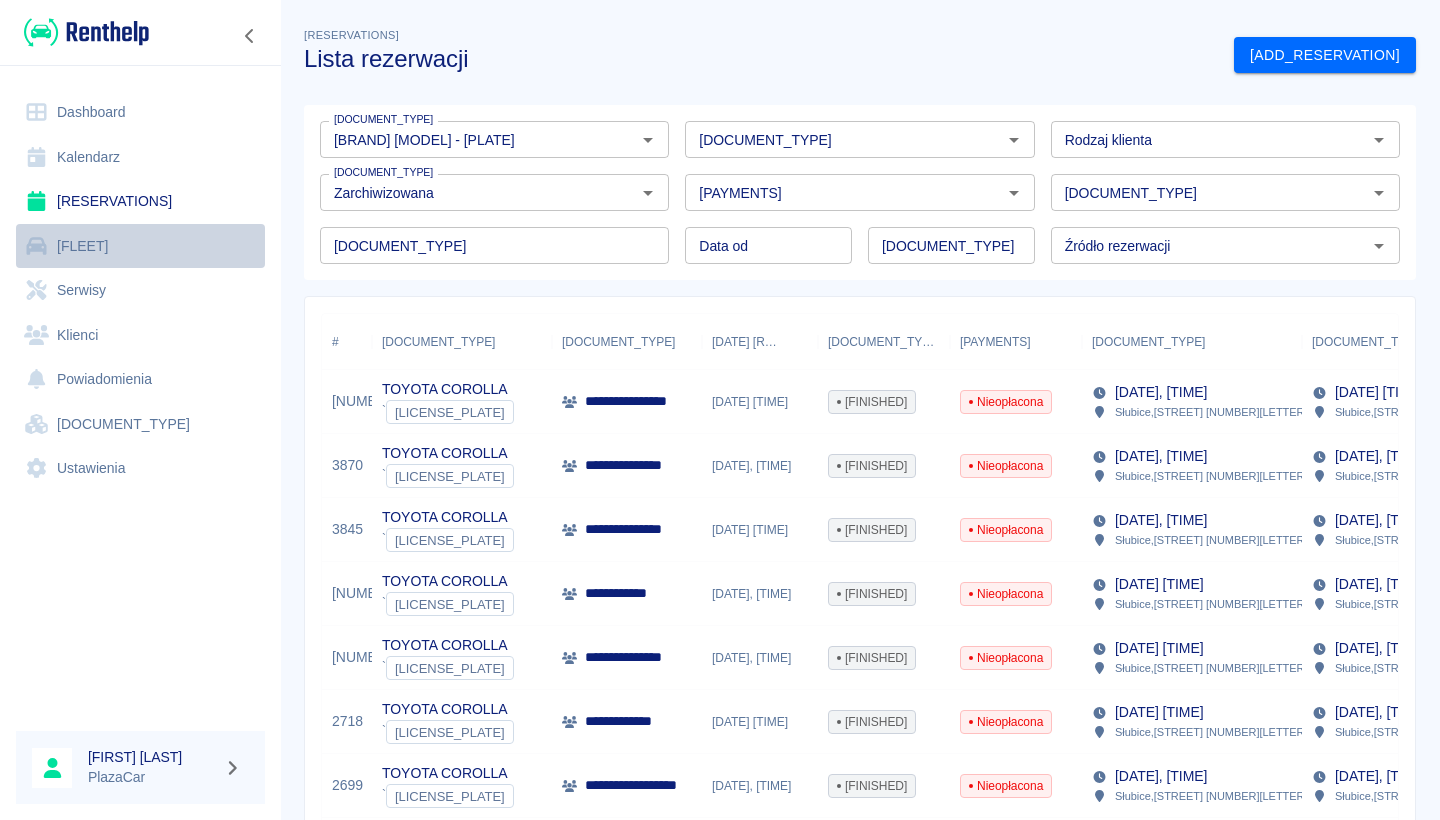 click on "Flota" at bounding box center [140, 246] 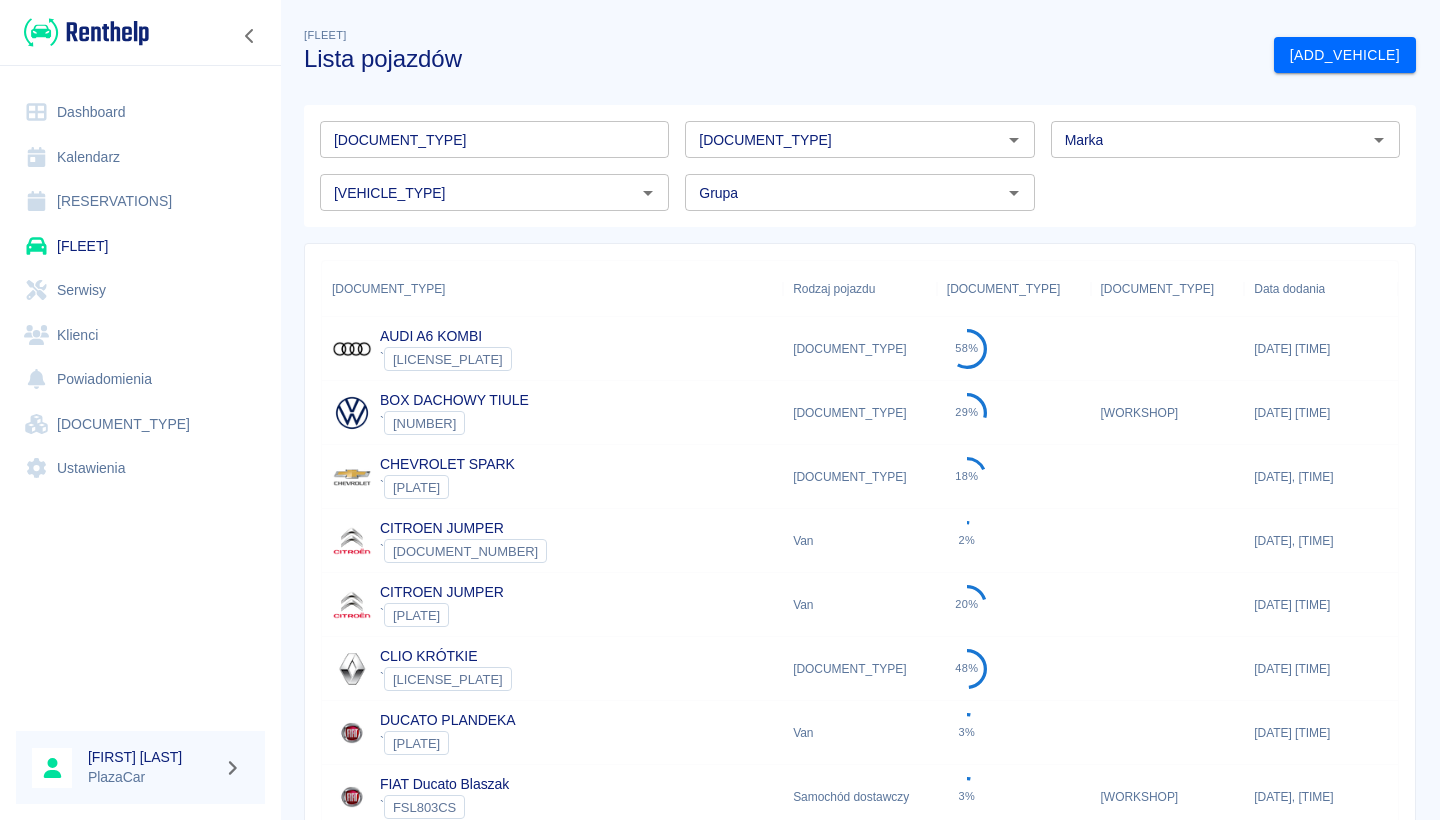 click on "Tablica rejestracyjna Tablica rejestracyjna" at bounding box center [494, 139] 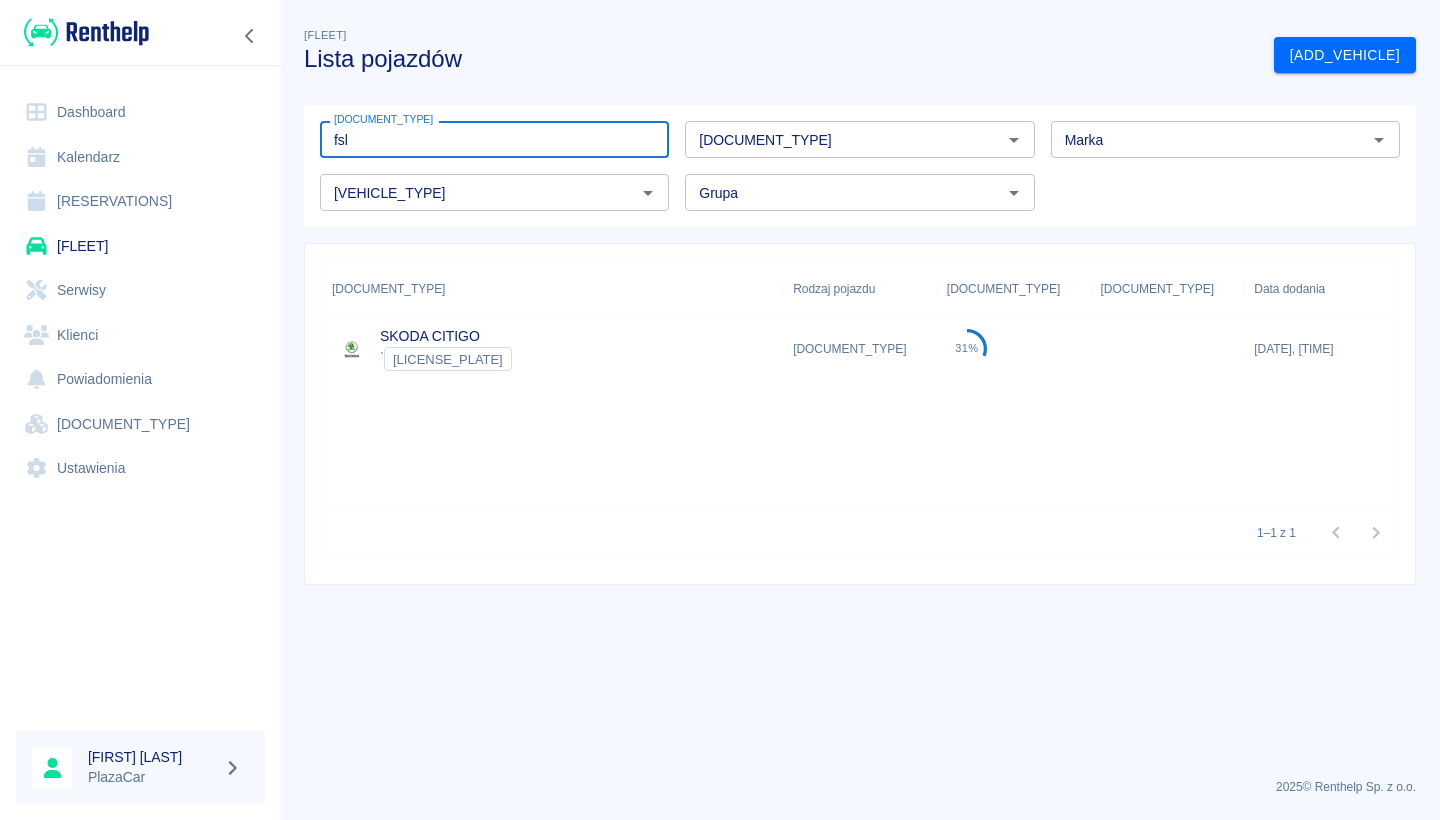 type on "fsl425" 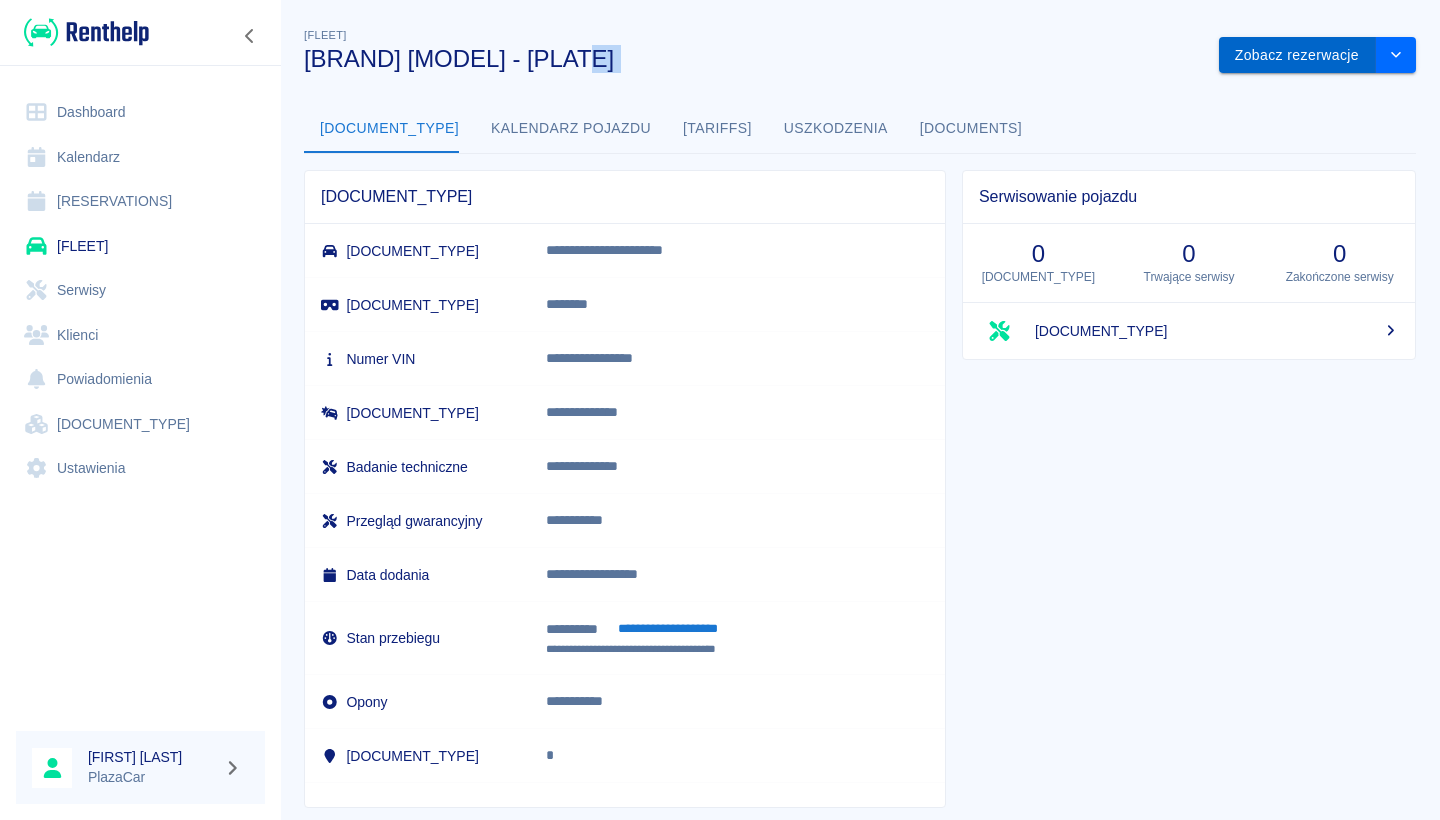 drag, startPoint x: 1168, startPoint y: 64, endPoint x: 1275, endPoint y: 57, distance: 107.22873 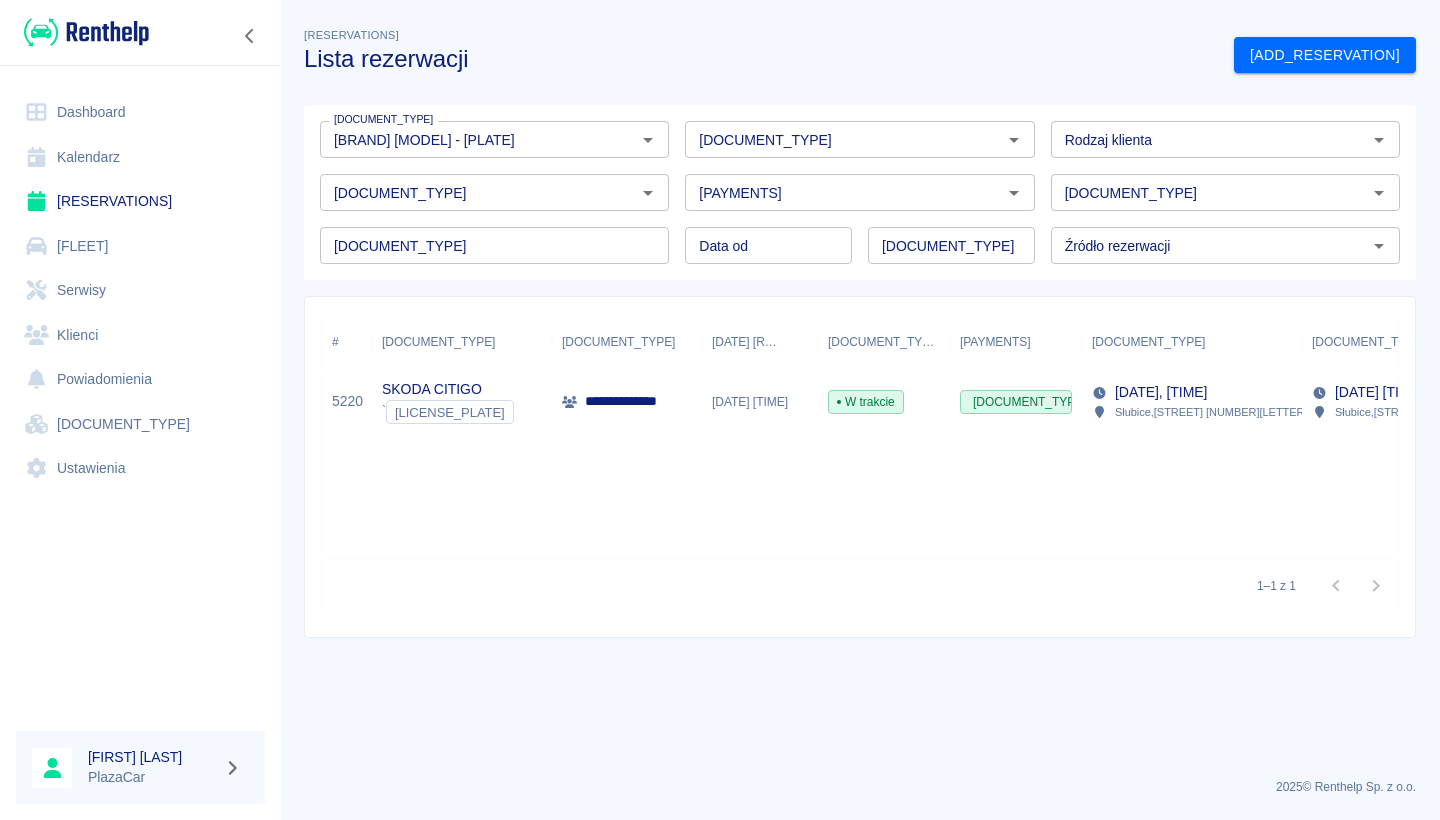 click on "**********" at bounding box center [627, 402] 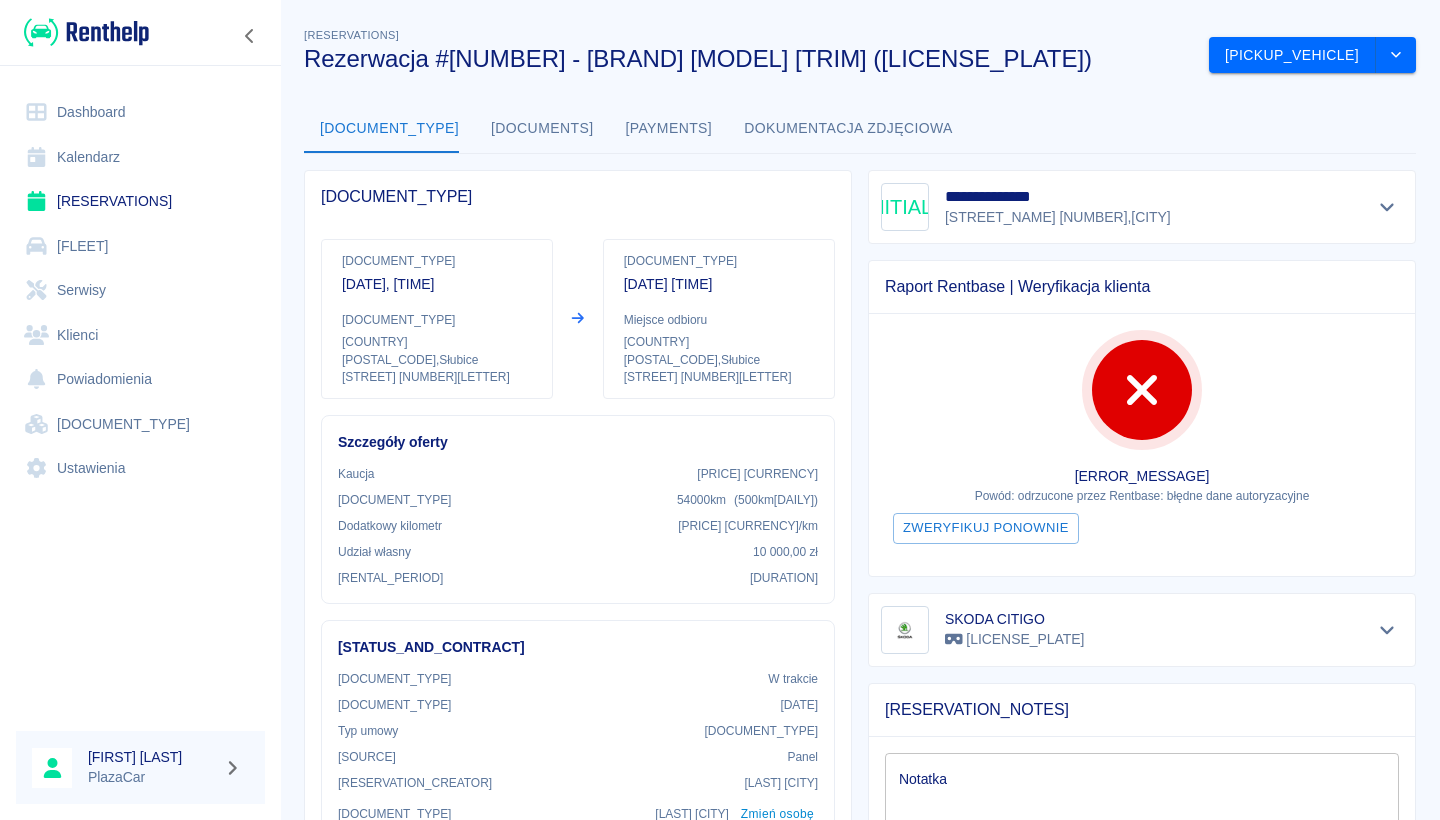 click on "Dokumenty" at bounding box center [542, 129] 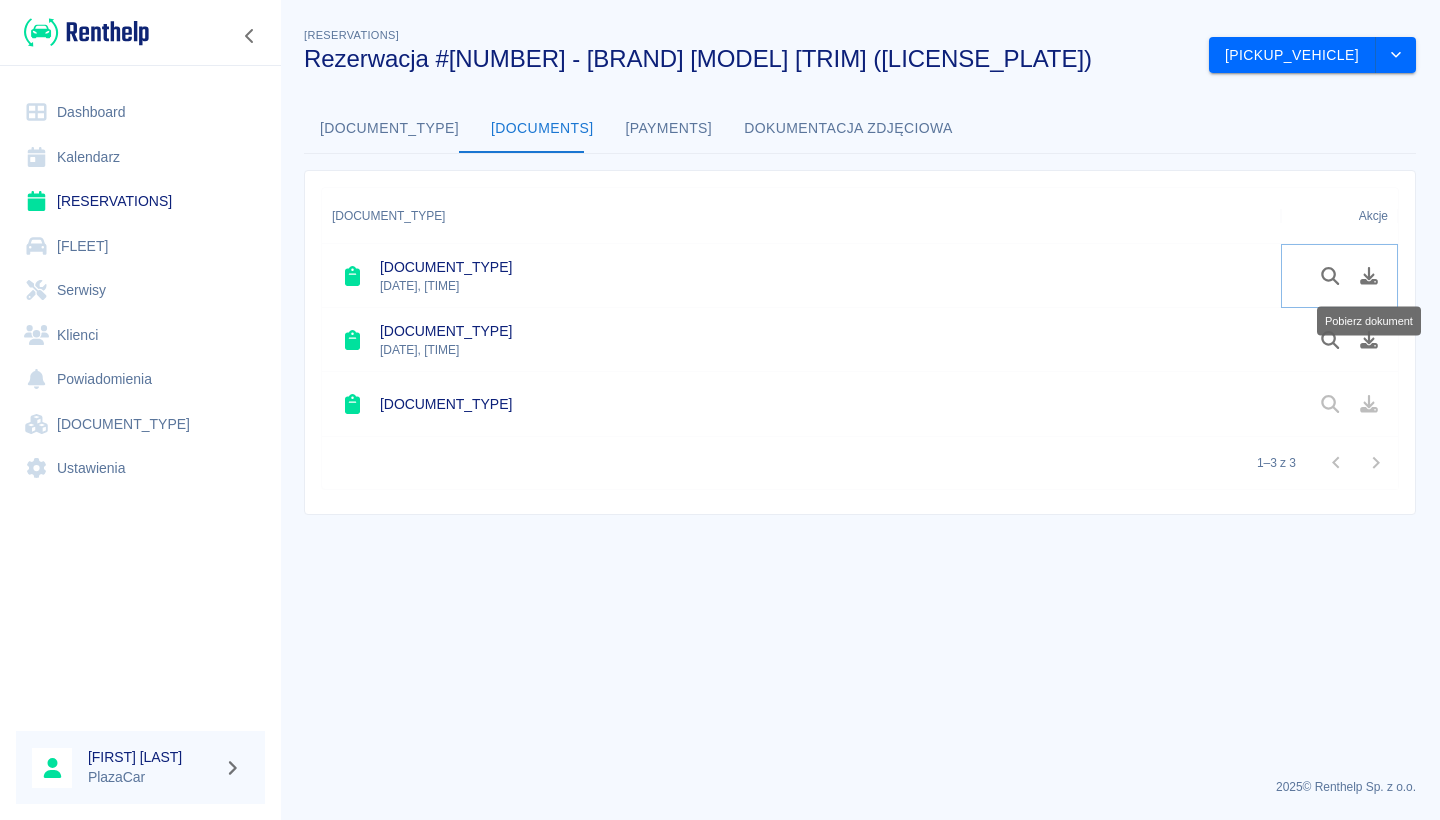 click 